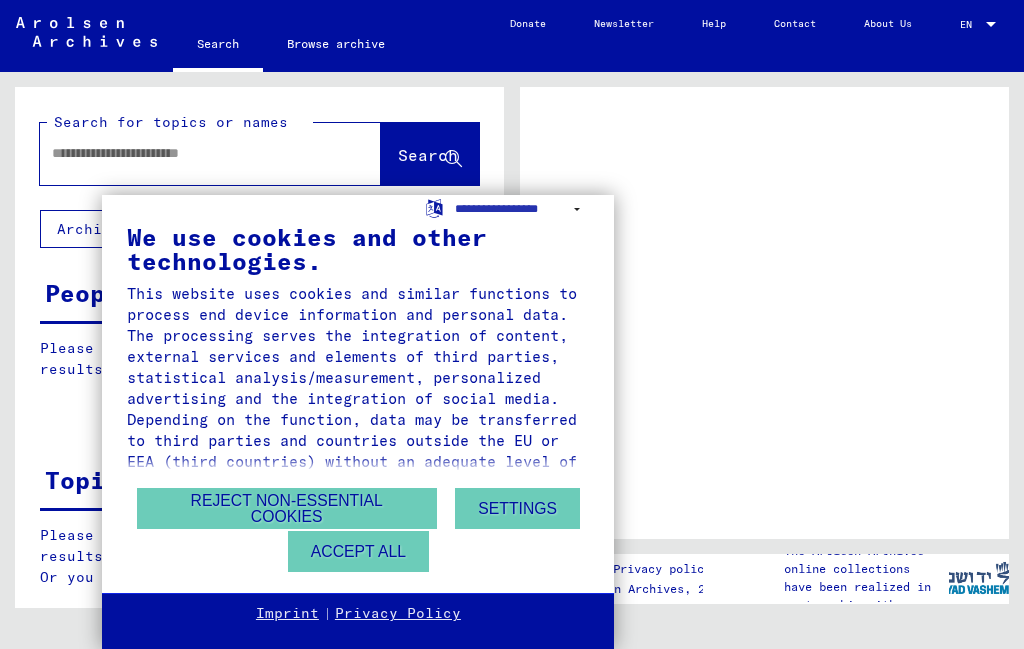 scroll, scrollTop: 0, scrollLeft: 0, axis: both 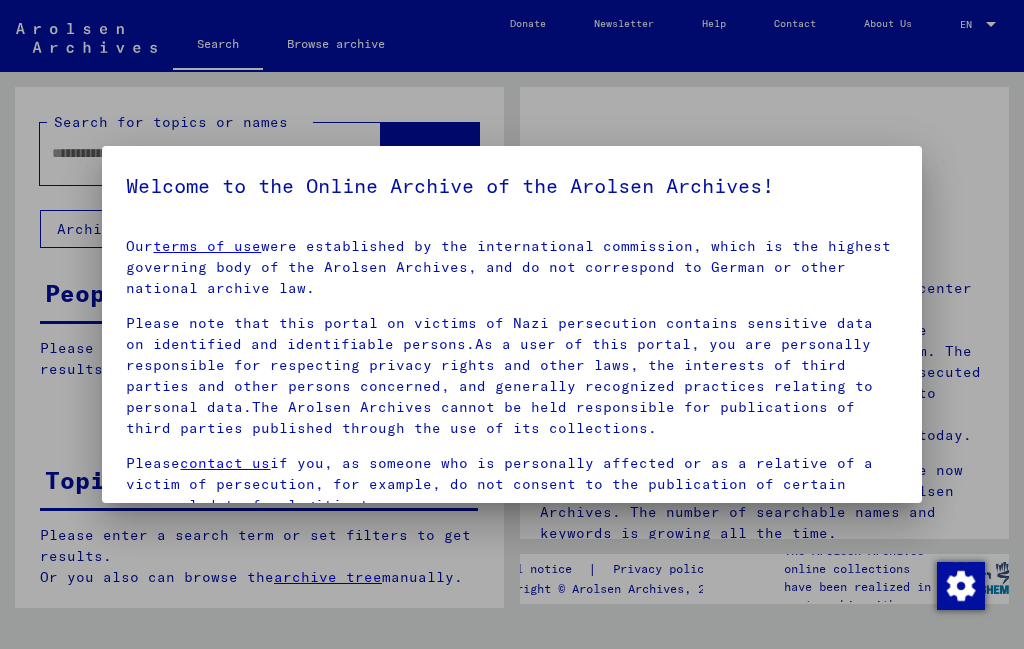 click at bounding box center (512, 324) 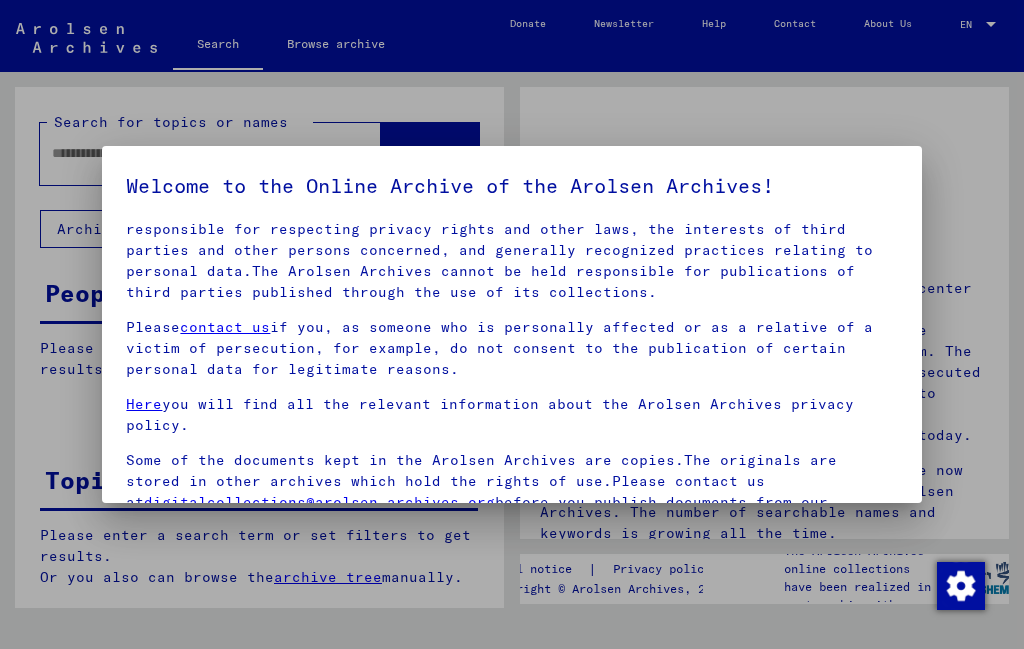 scroll, scrollTop: 134, scrollLeft: 0, axis: vertical 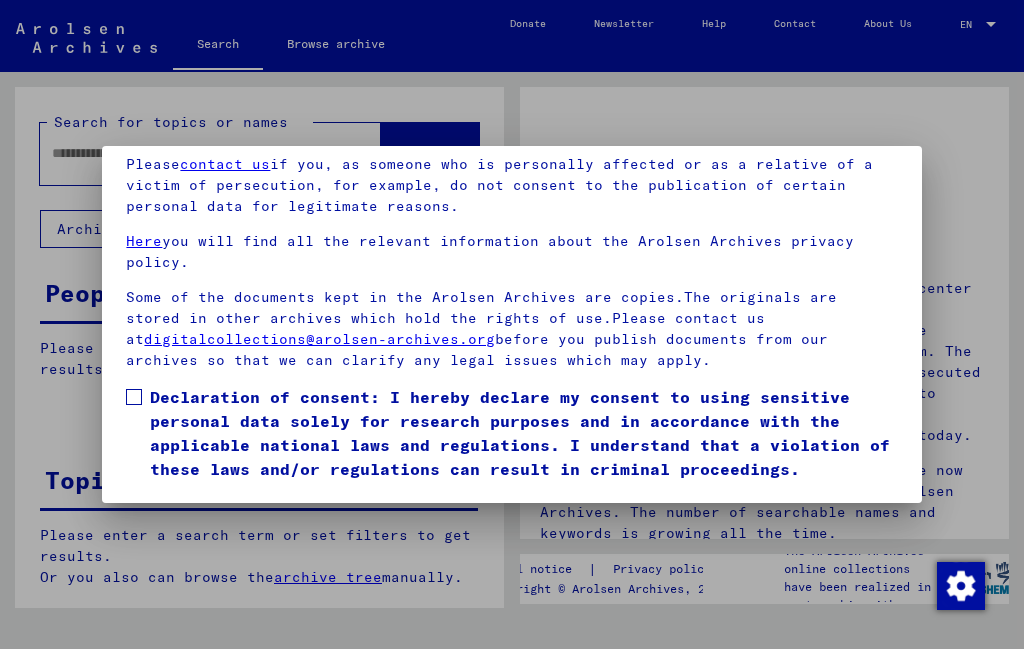 click at bounding box center [134, 397] 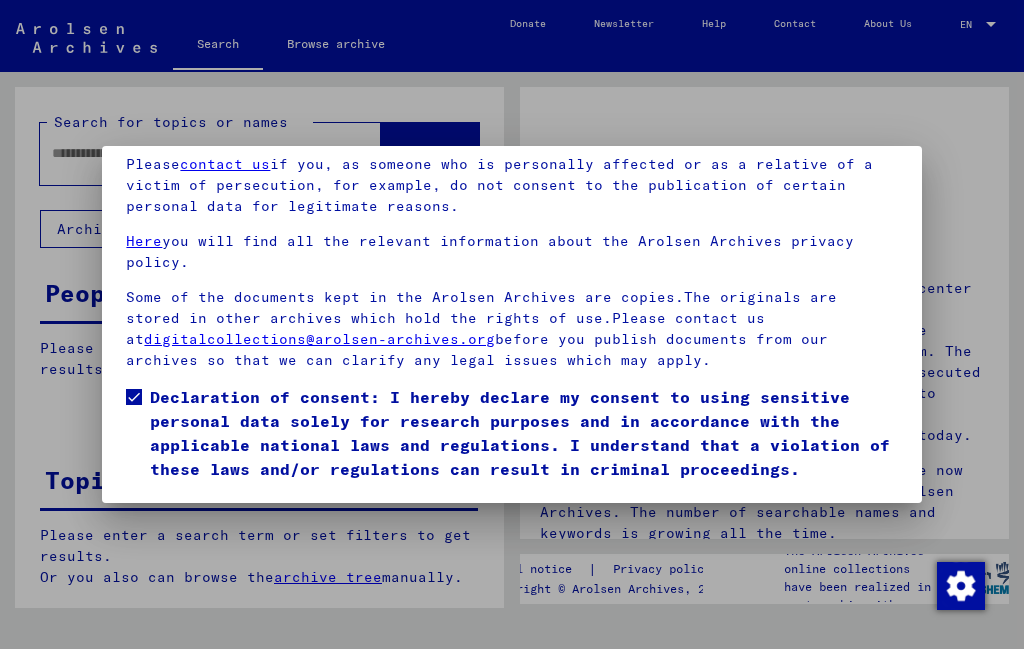 click on "I agree" at bounding box center [174, 510] 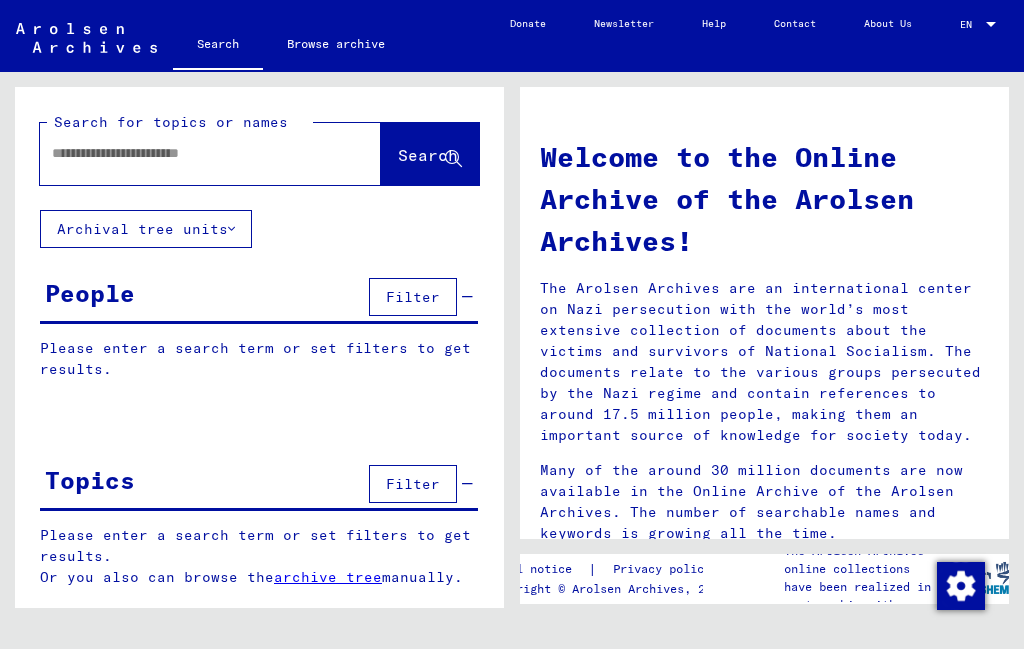click at bounding box center [186, 153] 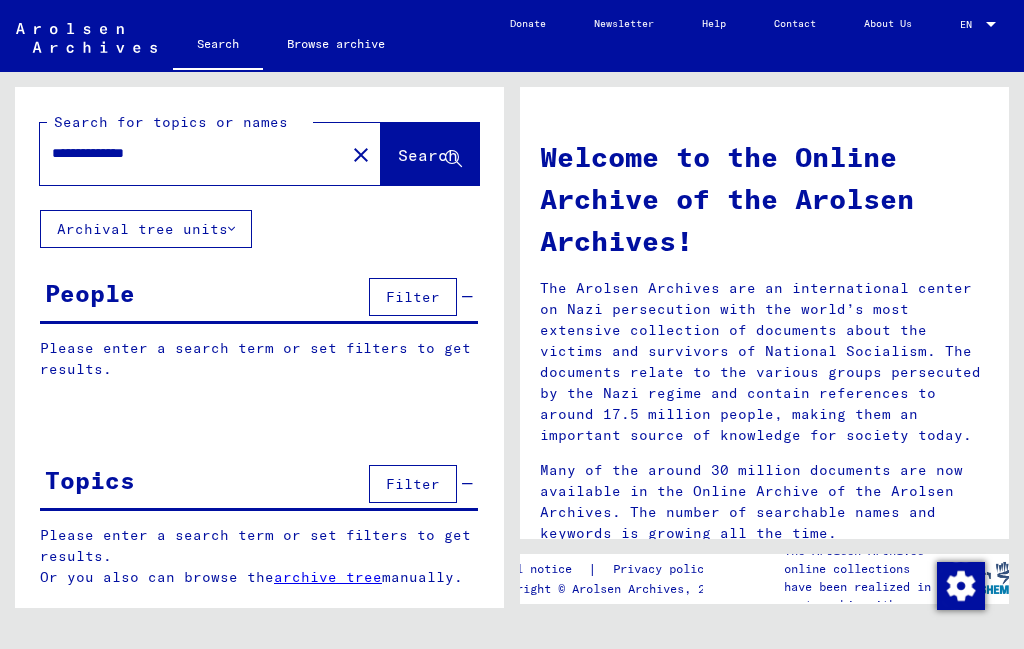 scroll, scrollTop: 36, scrollLeft: 0, axis: vertical 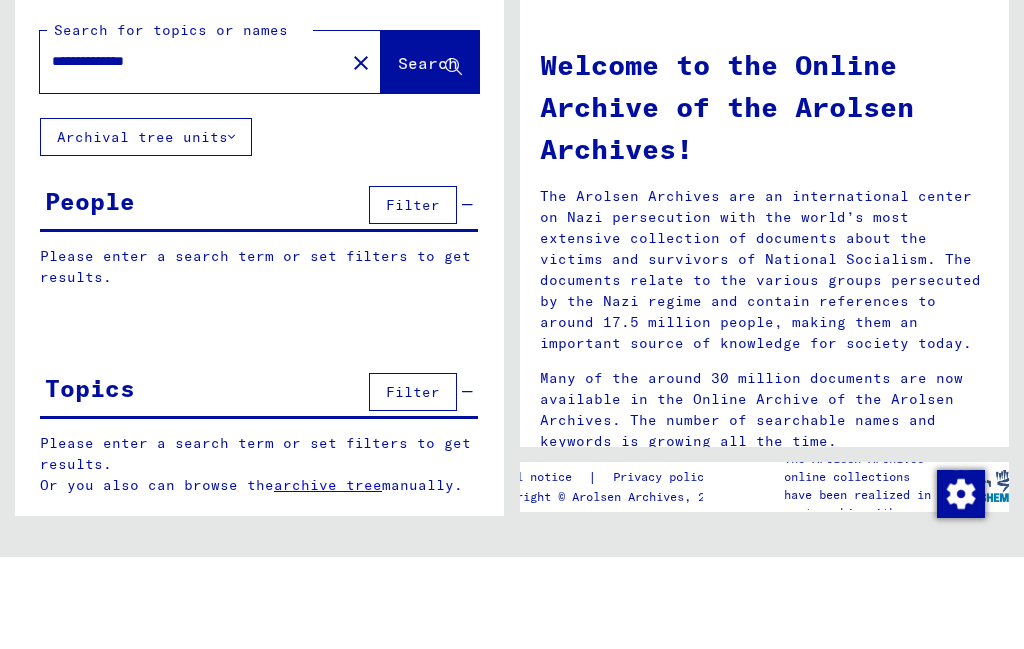 click on "**********" at bounding box center (186, 153) 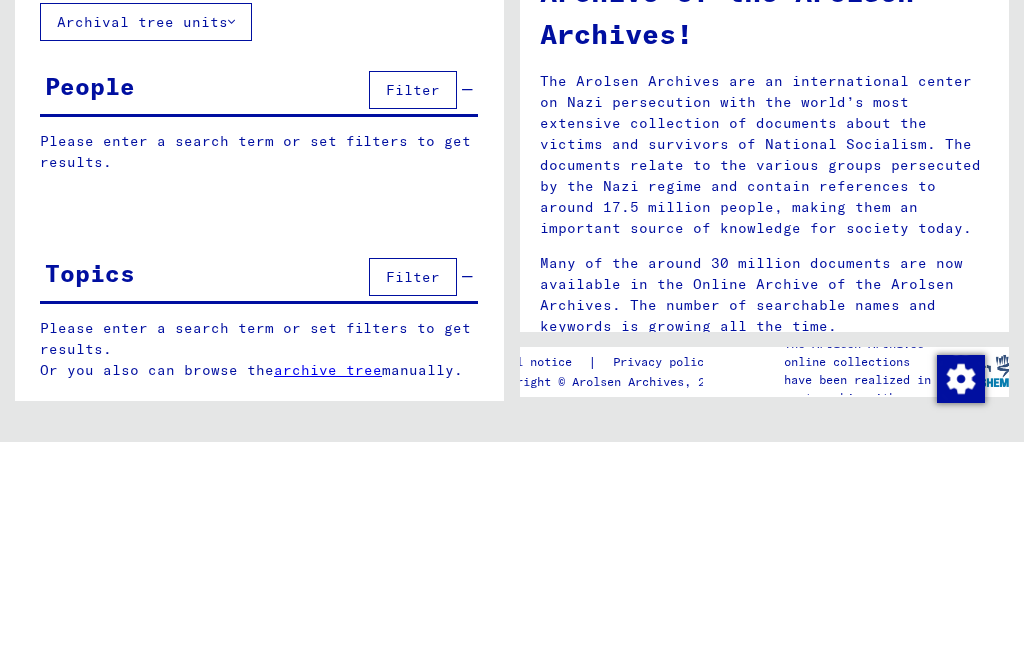 scroll, scrollTop: 0, scrollLeft: 0, axis: both 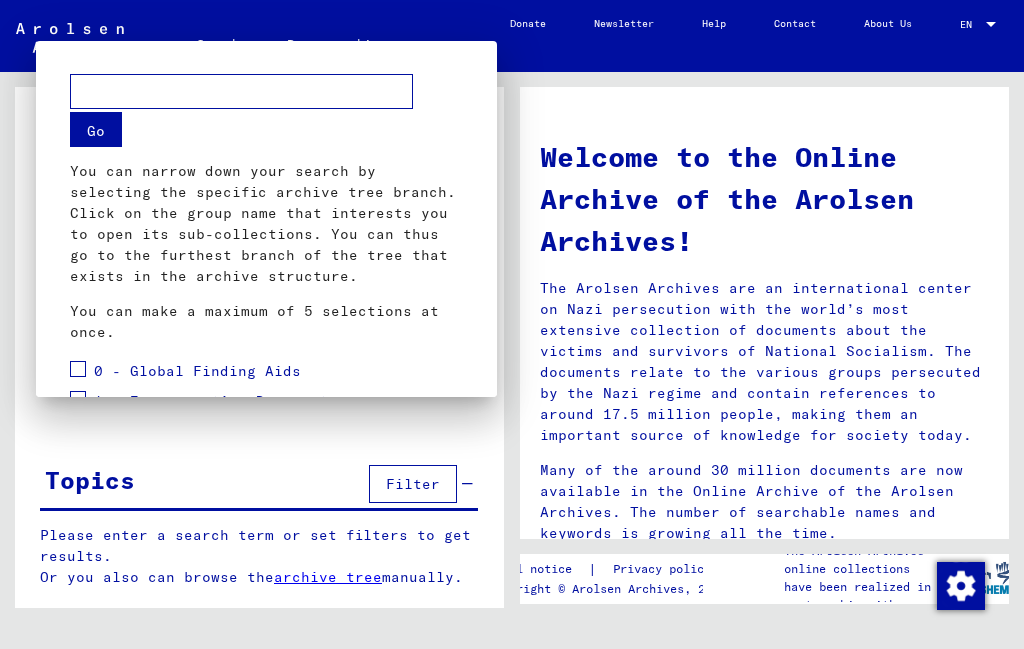 click at bounding box center (512, 324) 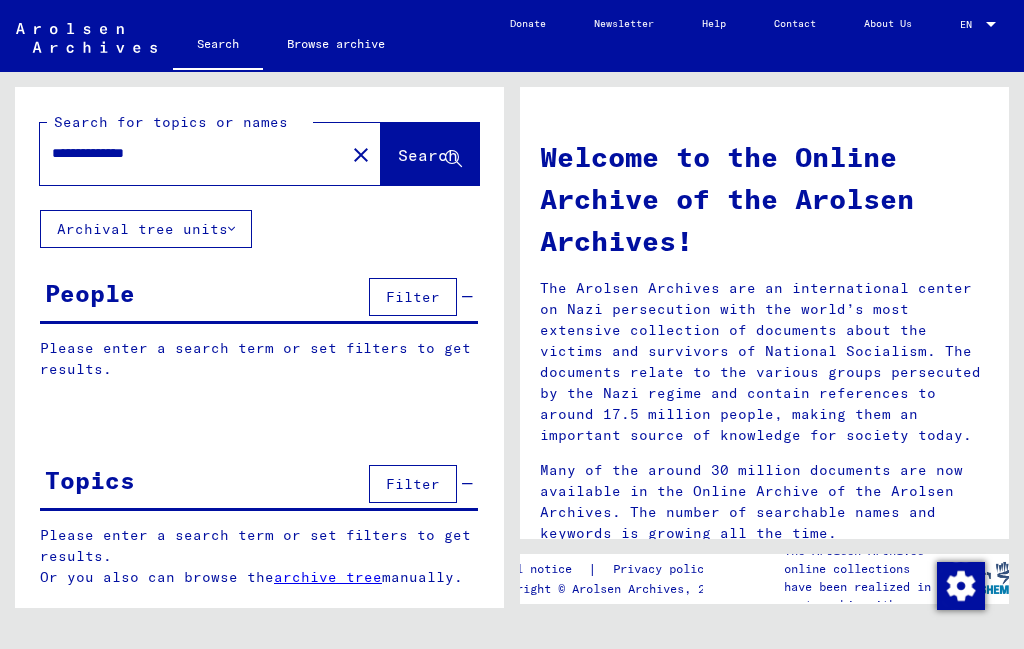 click on "Filter" at bounding box center [413, 297] 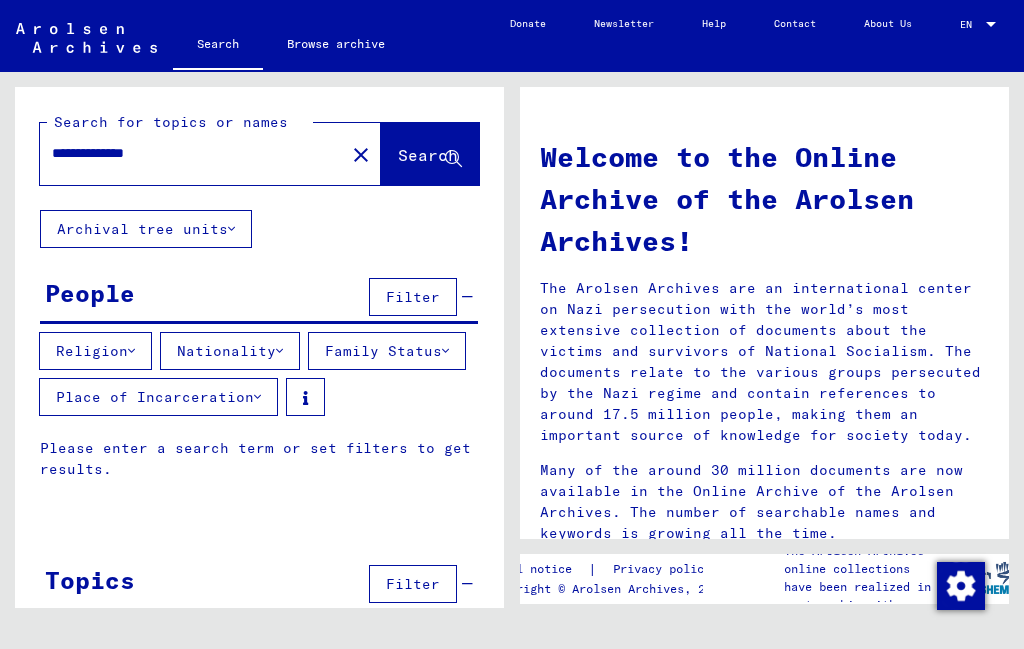 click on "Family Status" at bounding box center [387, 351] 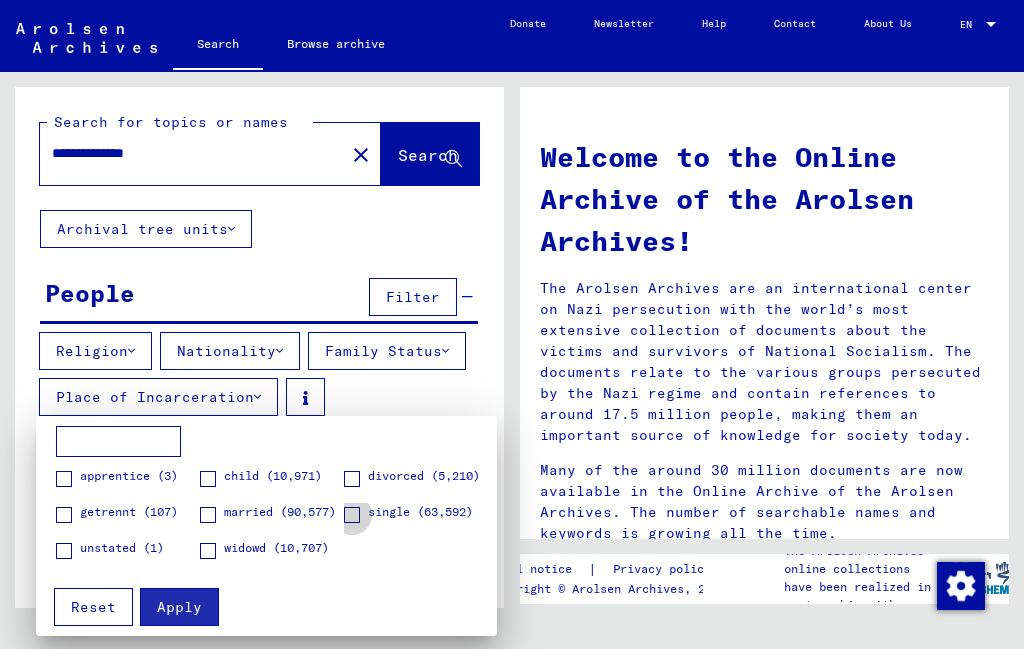 click at bounding box center [352, 515] 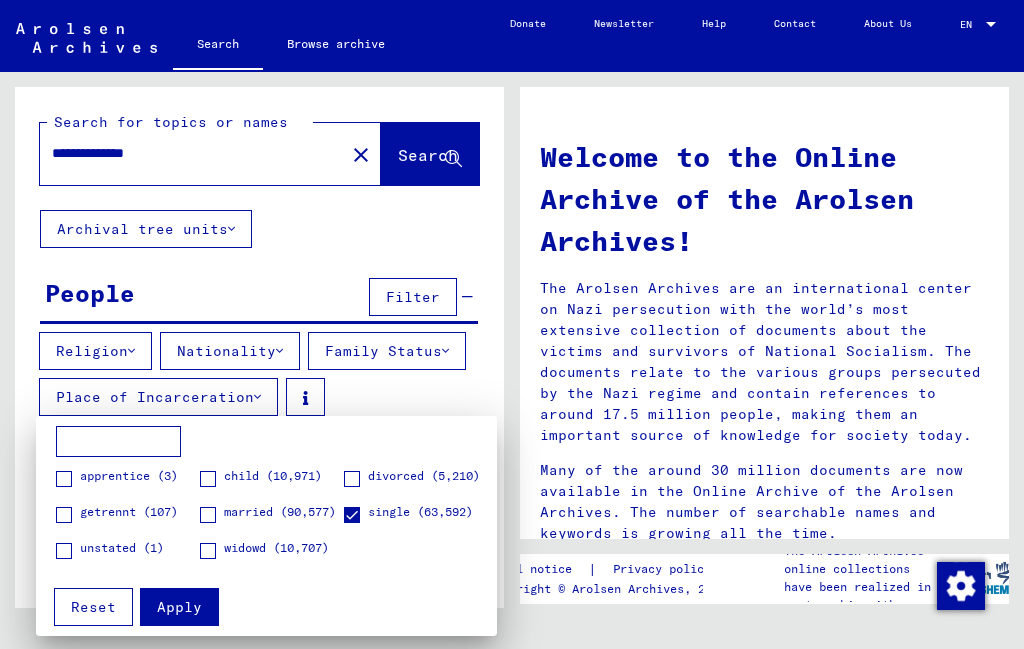 click at bounding box center [512, 324] 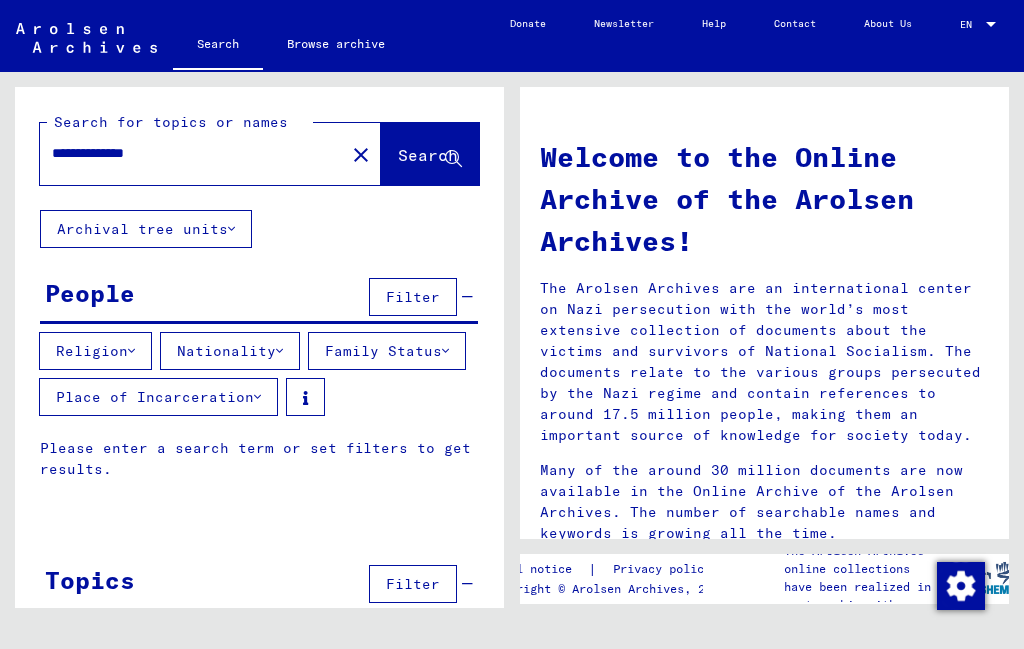 click on "Religion" at bounding box center (95, 351) 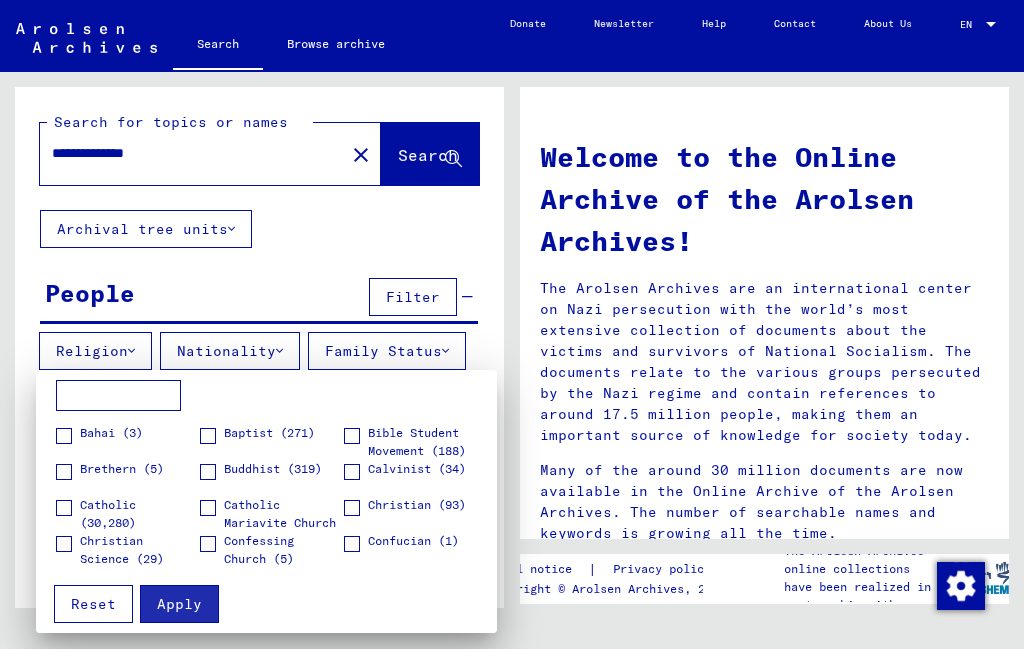 scroll, scrollTop: 112, scrollLeft: 0, axis: vertical 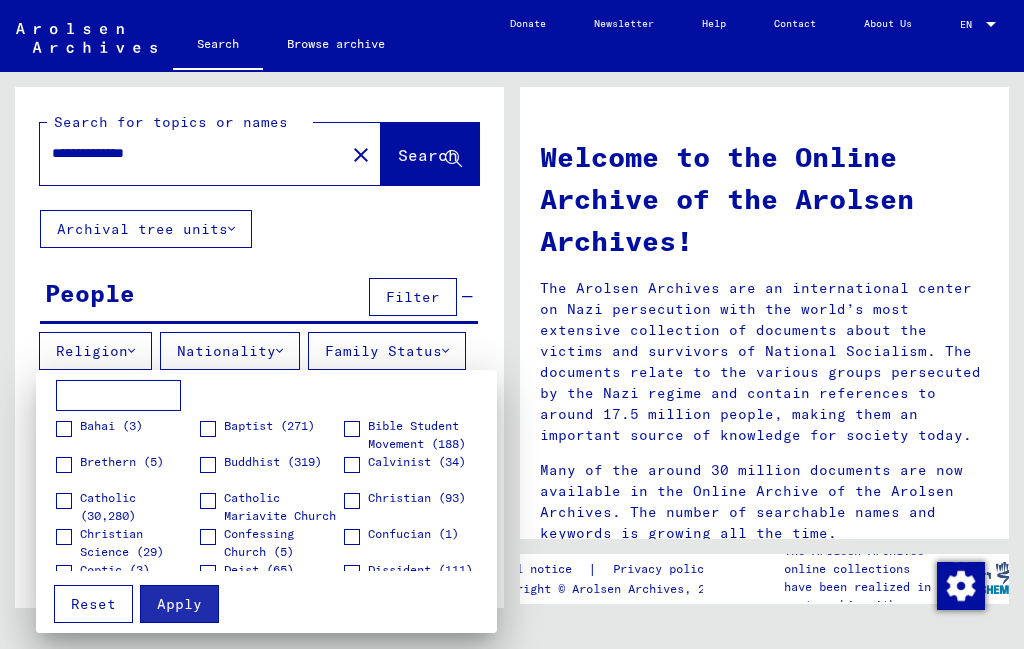 click on "Catholic (30,280)" at bounding box center (139, 507) 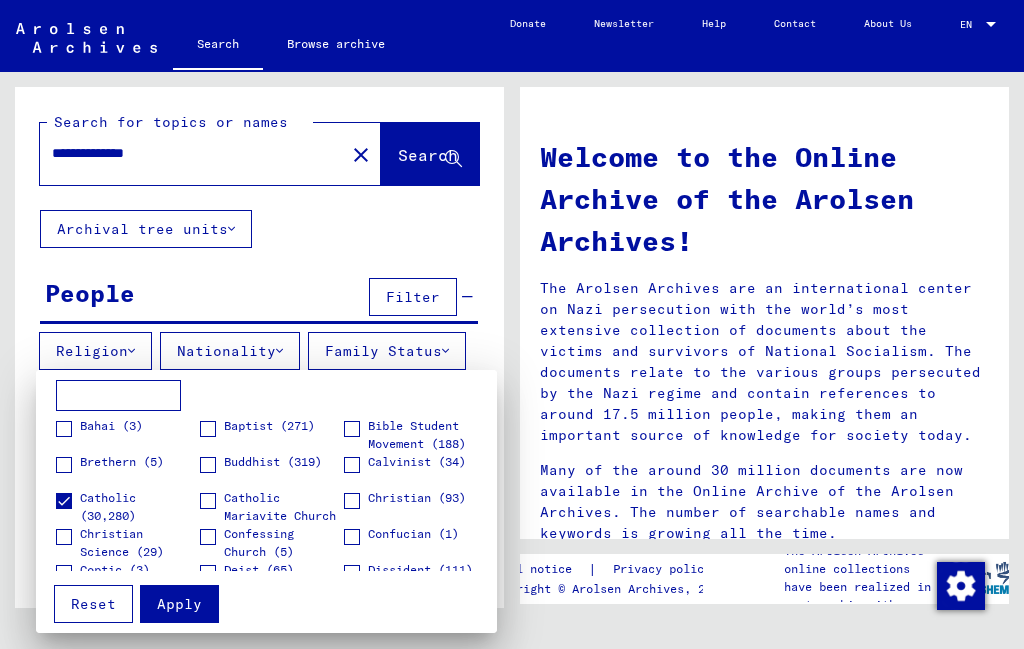 click at bounding box center [512, 324] 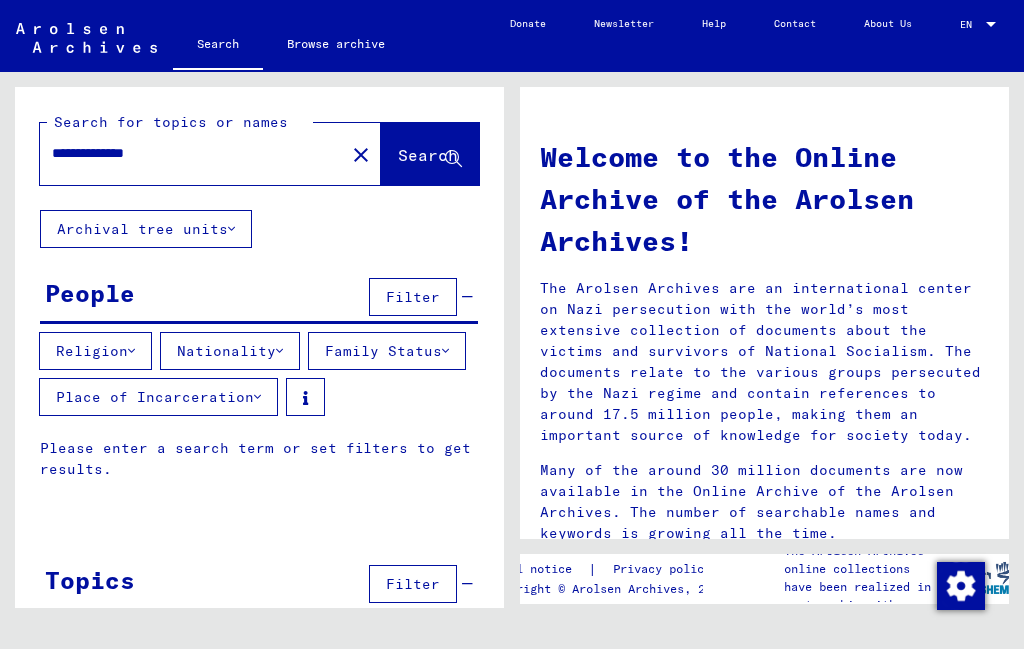 click on "Nationality" at bounding box center [230, 351] 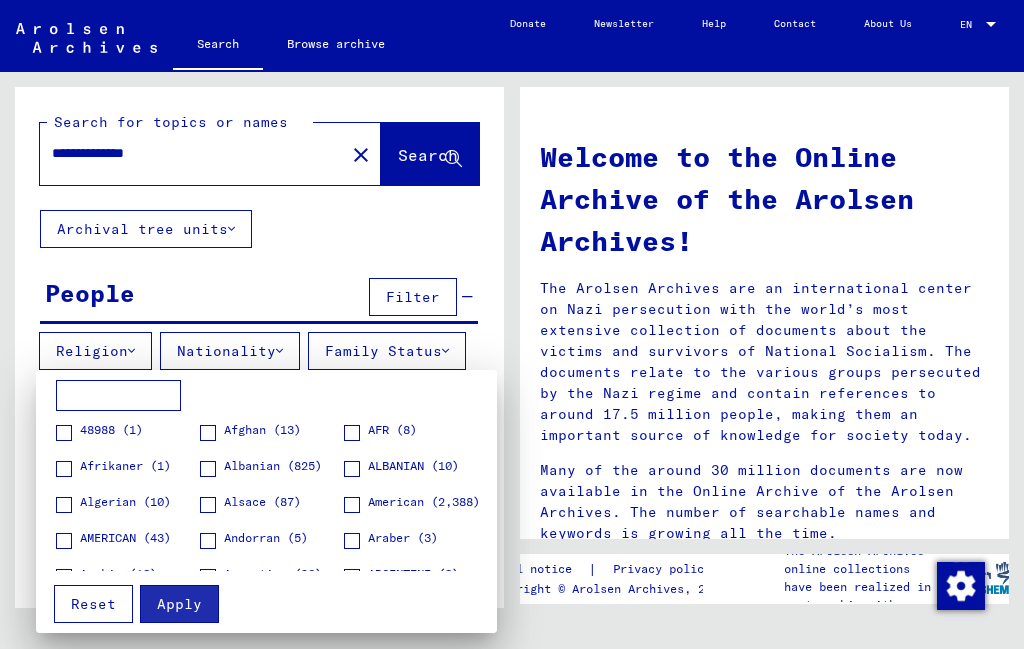click on "48988 (1)    Afghan (13)    AFR (8)    Afrikaner (1)    Albanian (825)    ALBANIAN (10)    Algerian (10)    Alsace (87)    American (2,388)    AMERICAN (43)    Andorran (5)    Araber (3)    Arabic (13)    Argentine (96)    ARGENTINE (3)    ARMENIAN (6)    Armenian (339)    ASSYRIAN (5)    Australian (1,503)    AUSTRIAN (4,769)    Austrian (8,398)    Azerbaijani (55)    BALT (8)    BANATIAN (16)    Bashkir (1)    belarussisch (3)    Belgian (26,709)    Belgier (1,797)    Belorussian (1,398)    Bessarabian (45)    böhmisch (82)    Bolivian (3)    Bosnian (22)    BRAZILIAN (2)    Brazilian (160)    British (4,173)    BULGARIAN (100)    Bulgarian (4,184)    BURMESE (1)    BYELORUSSIAN (22)    Canadian (65)    CANADIAN (1)    Caucasian peoples (54)    Chilean (34)    CHILEAN (1)    Chinese (211)    CHINESE (3)    Circassian (59)    Colombian (13)    Congolese (Zaire) (6)    Cossack (26)    COSTA RICAN (4)    Crimean (8)    CROATIAN (617)    cuban (4)" at bounding box center (266, 476) 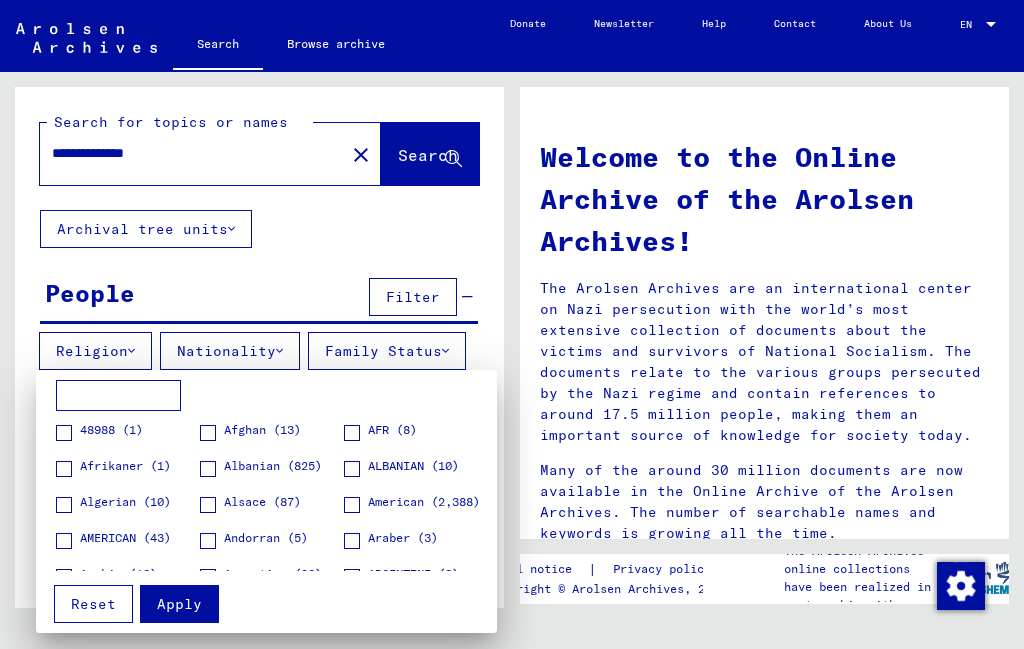 click at bounding box center [118, 396] 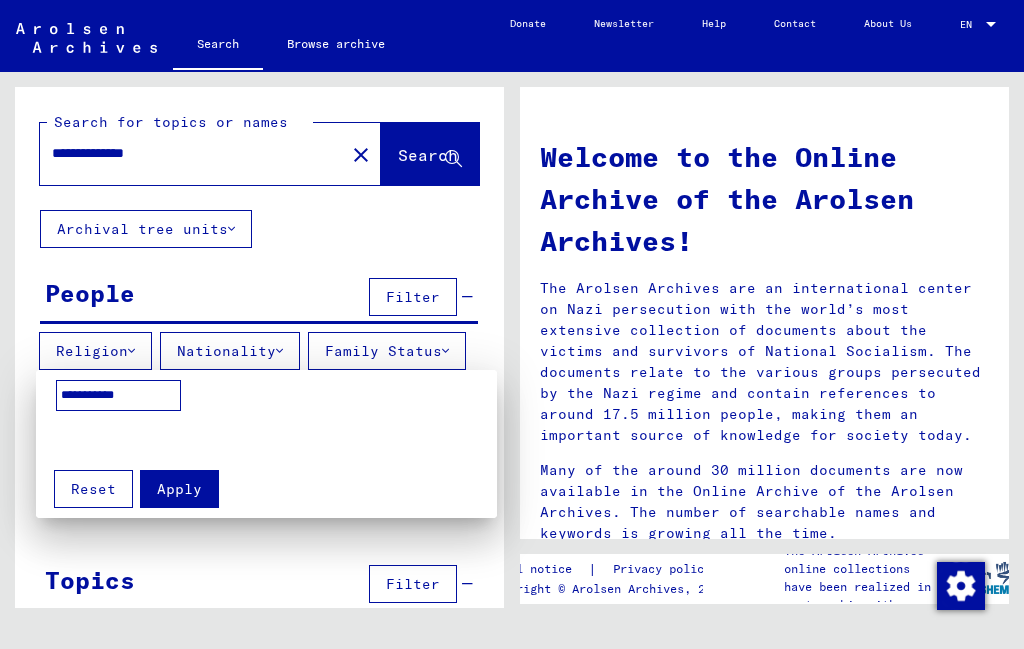 type on "**********" 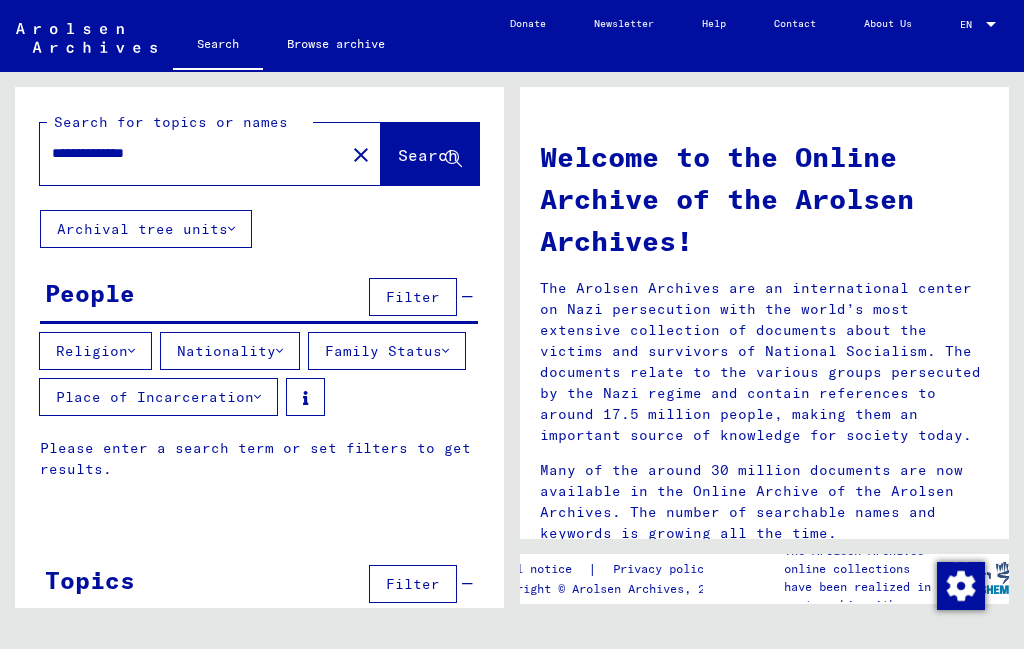 scroll, scrollTop: 0, scrollLeft: 0, axis: both 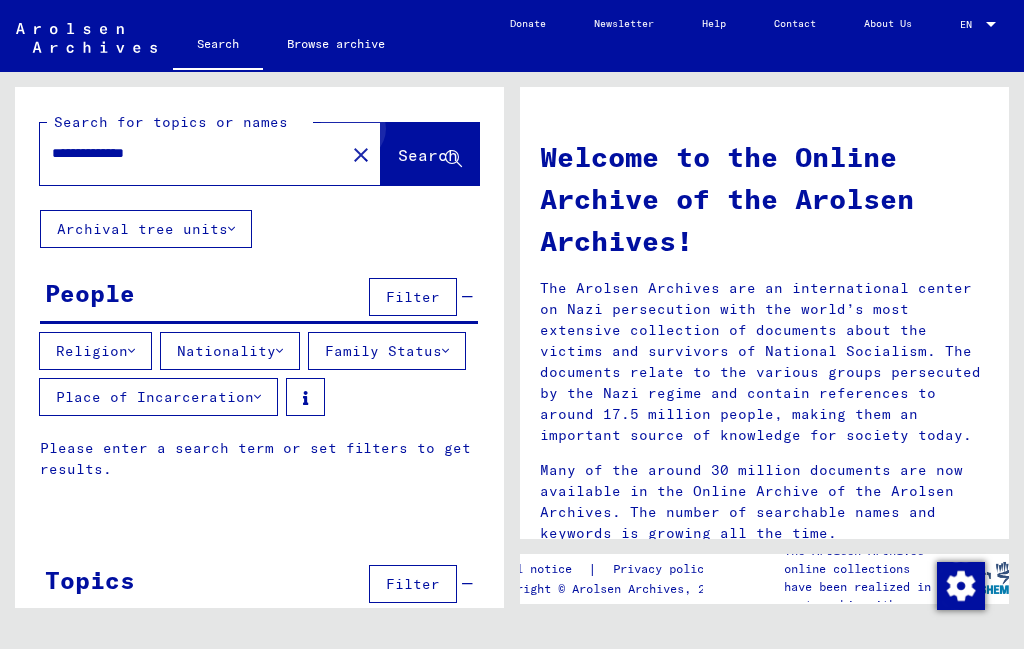 click on "Search" 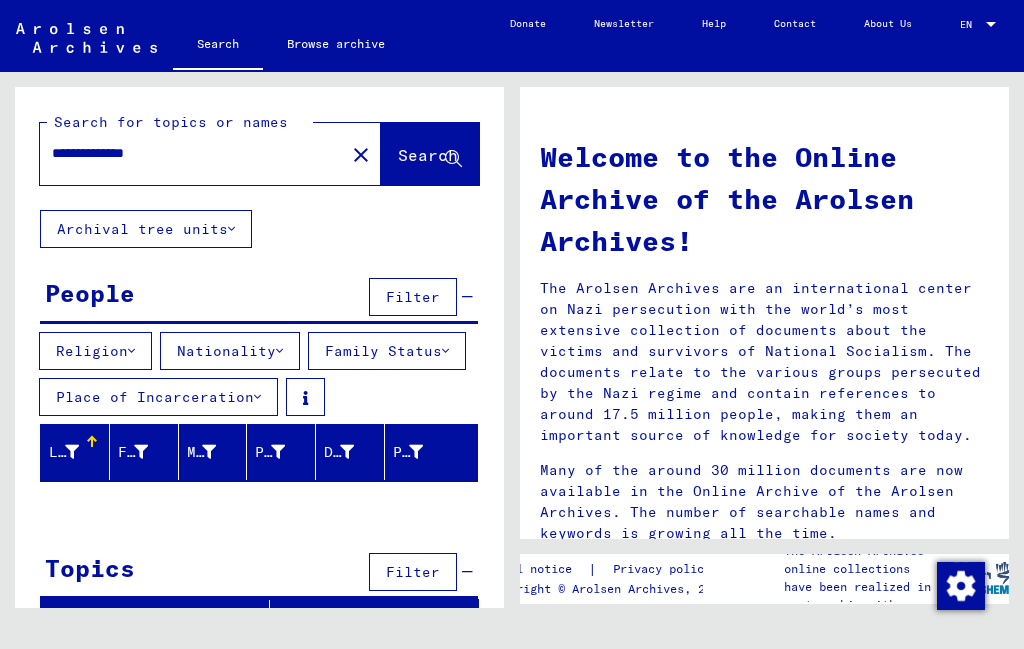 scroll, scrollTop: 11, scrollLeft: 0, axis: vertical 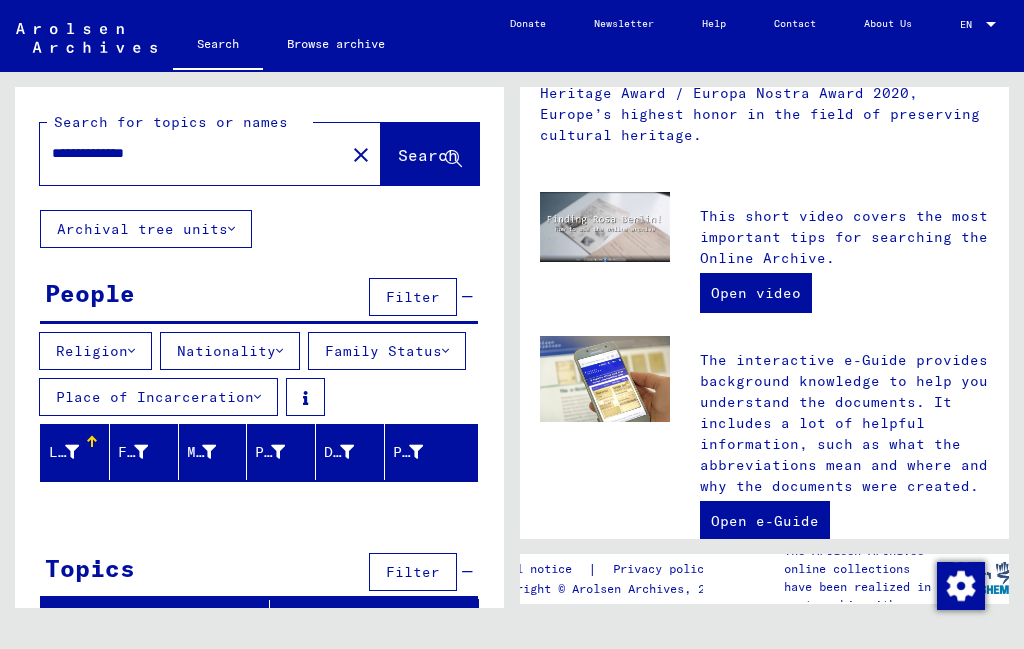 click on "First Name" at bounding box center (133, 452) 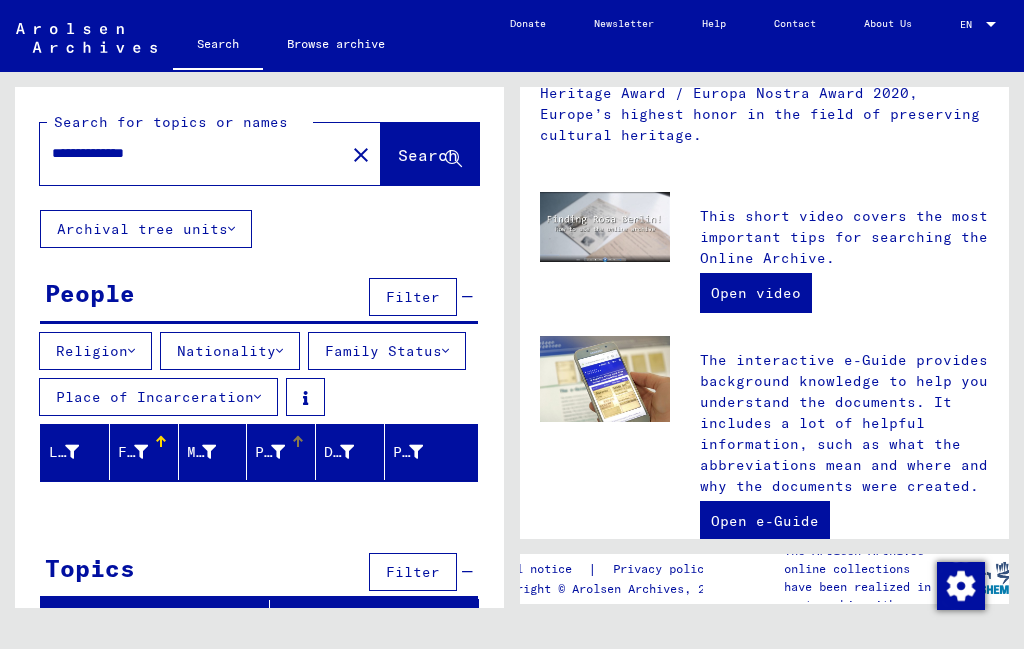 click at bounding box center (278, 452) 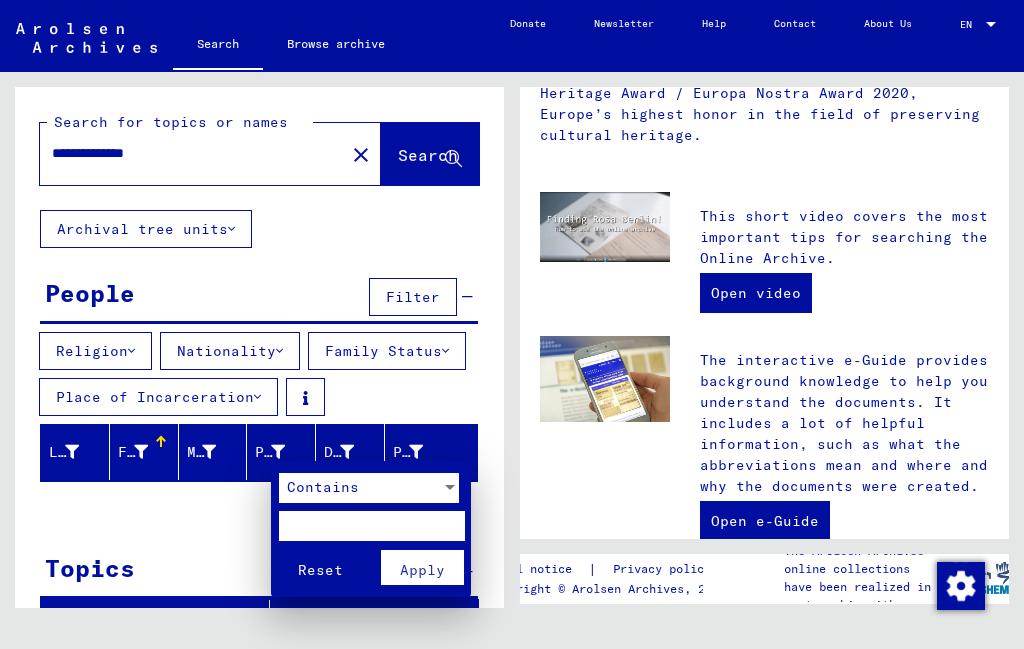 click at bounding box center (512, 324) 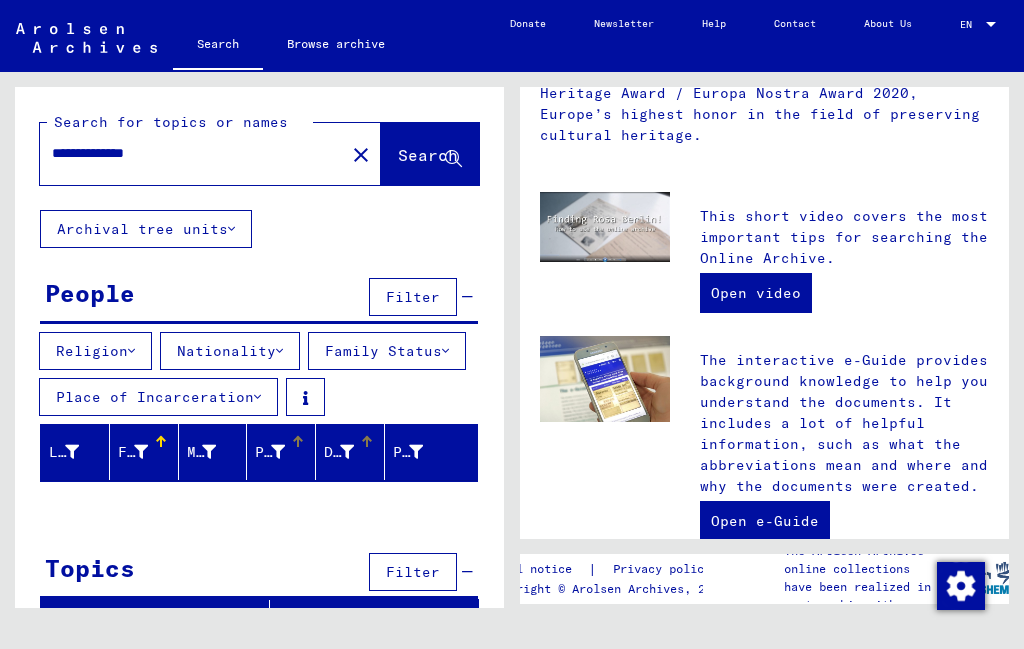 click at bounding box center [347, 452] 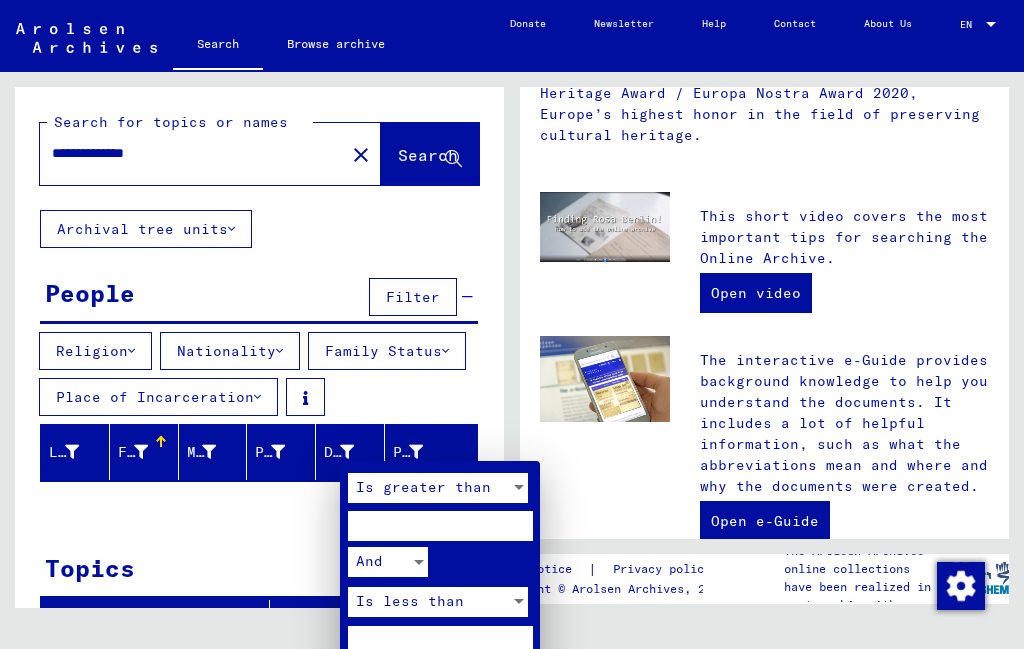 click at bounding box center (512, 324) 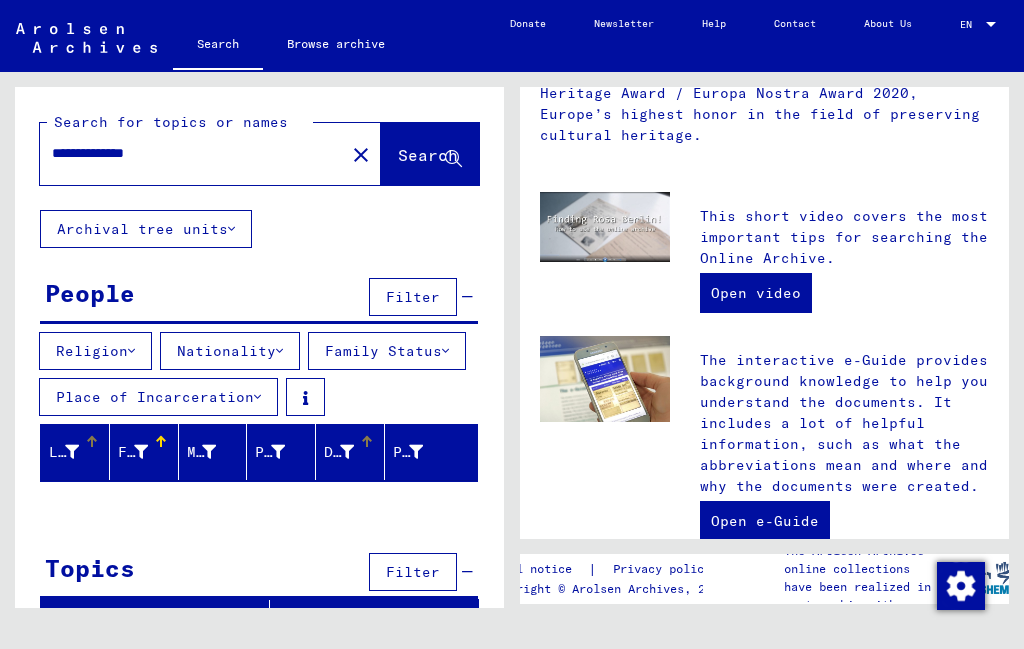 click at bounding box center [72, 452] 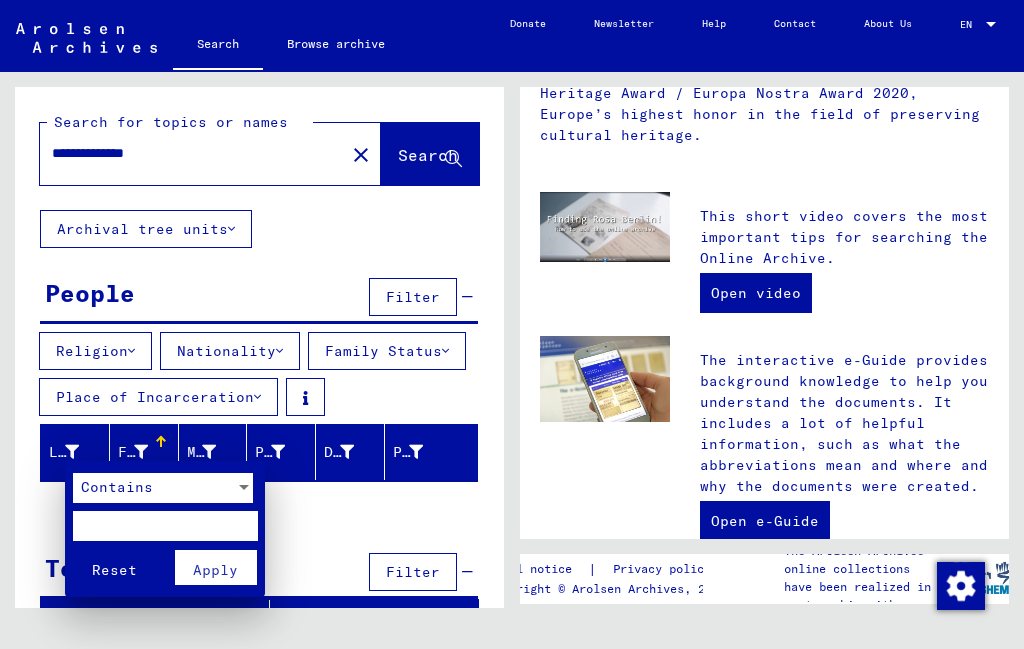 click at bounding box center (512, 324) 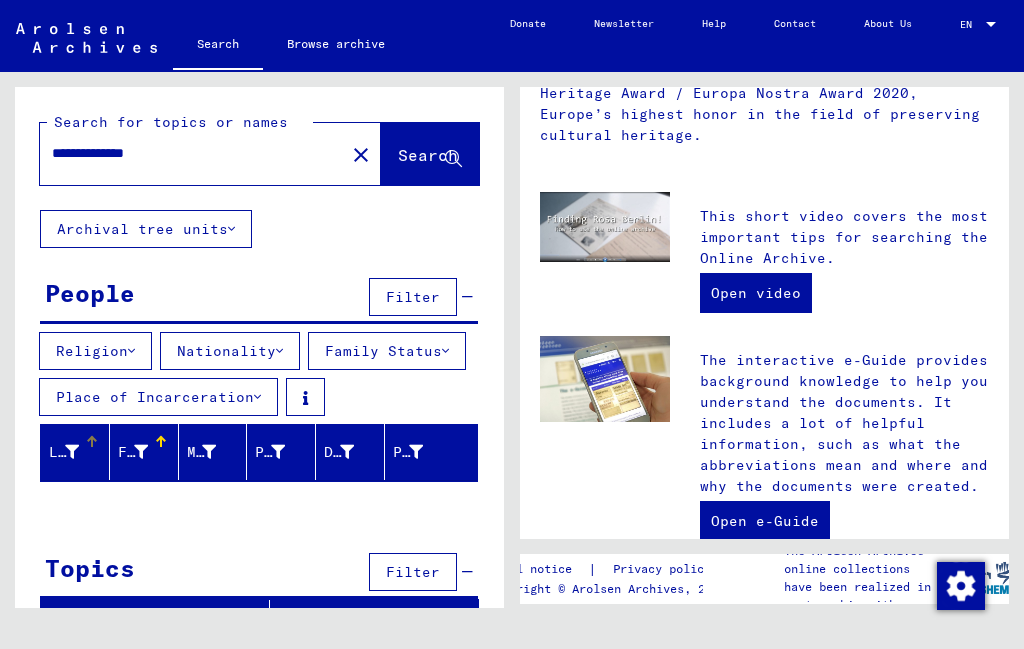 click 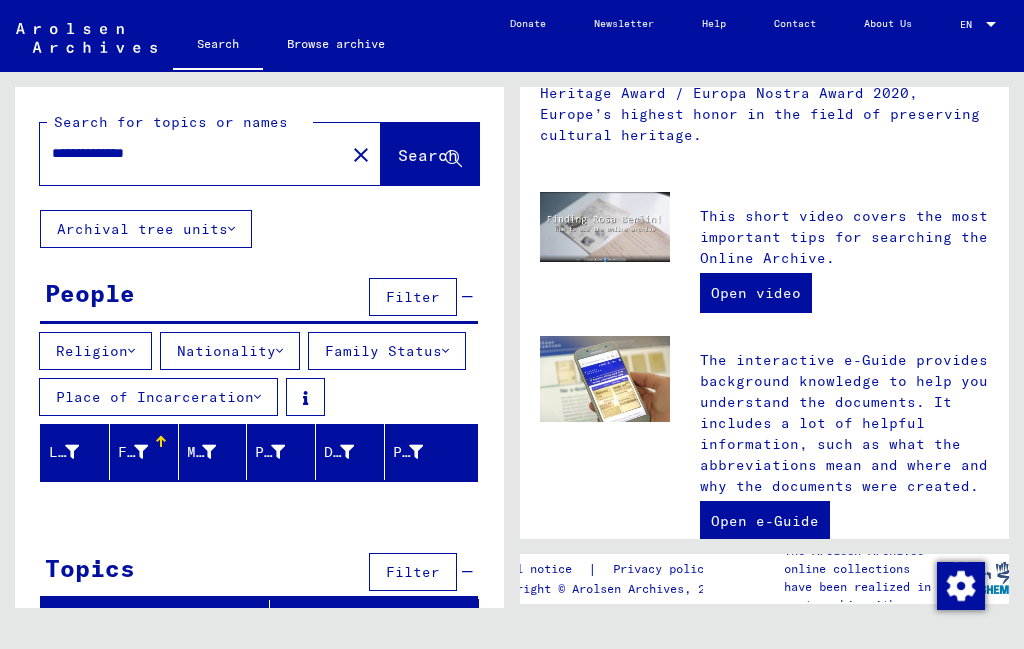 click 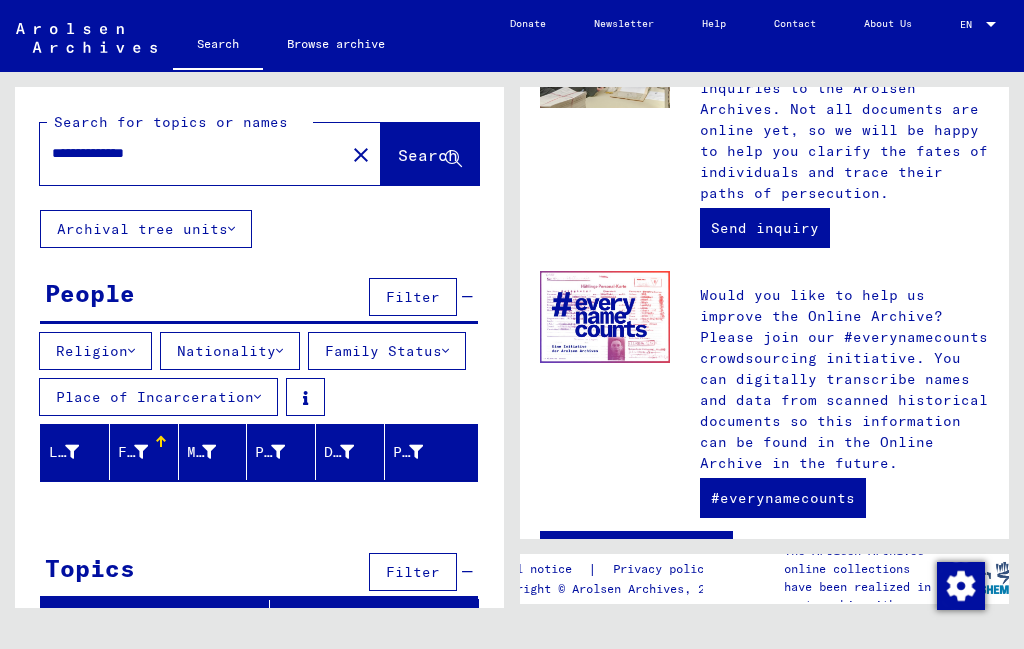 scroll, scrollTop: 1036, scrollLeft: 0, axis: vertical 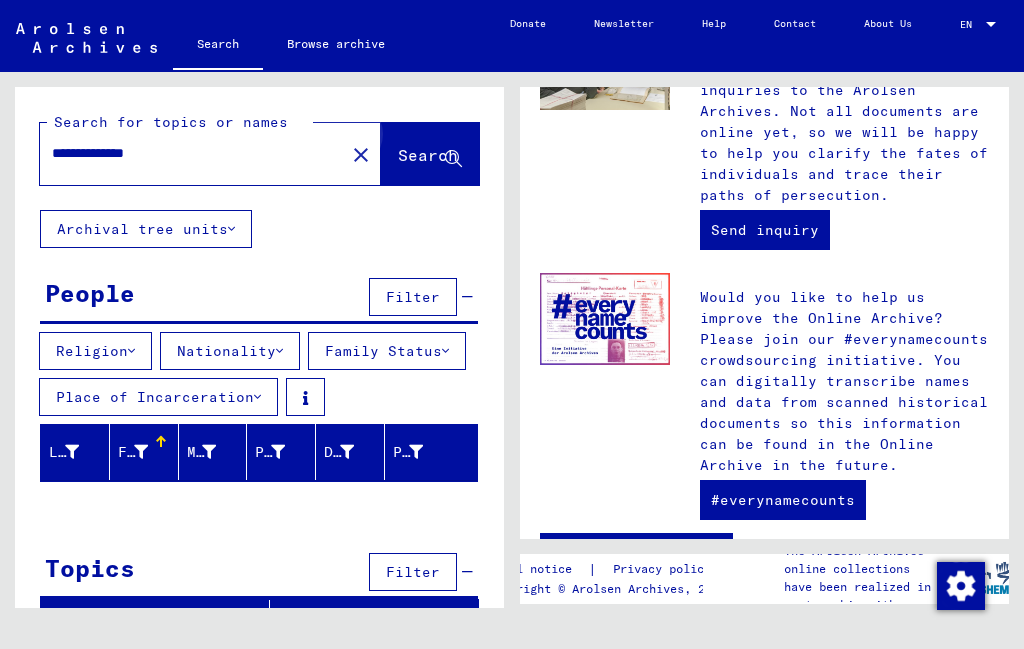 click on "Search" 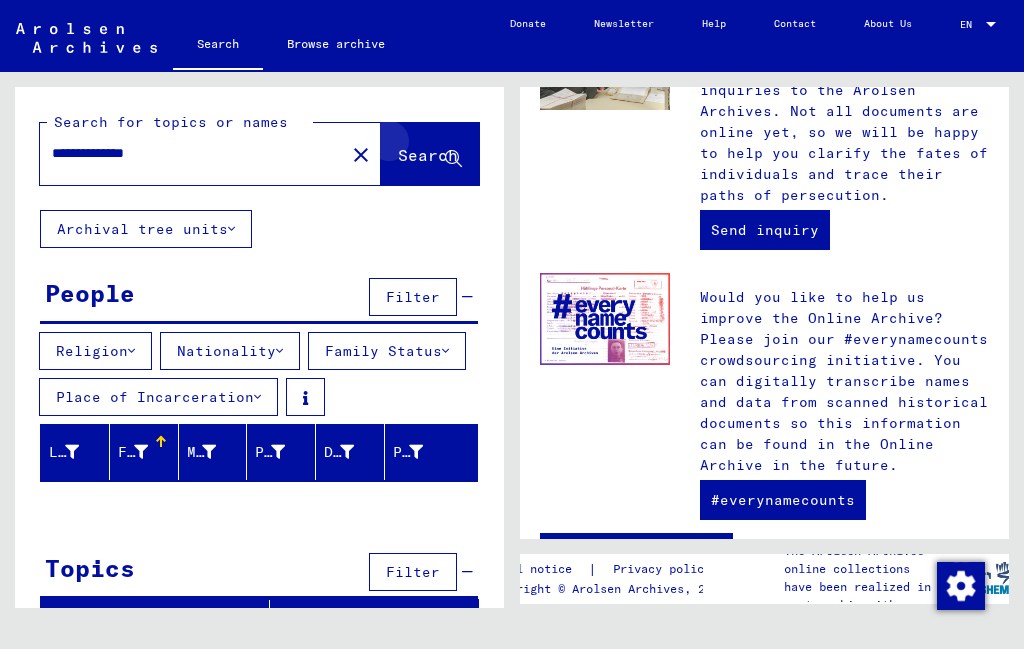 click on "Search" 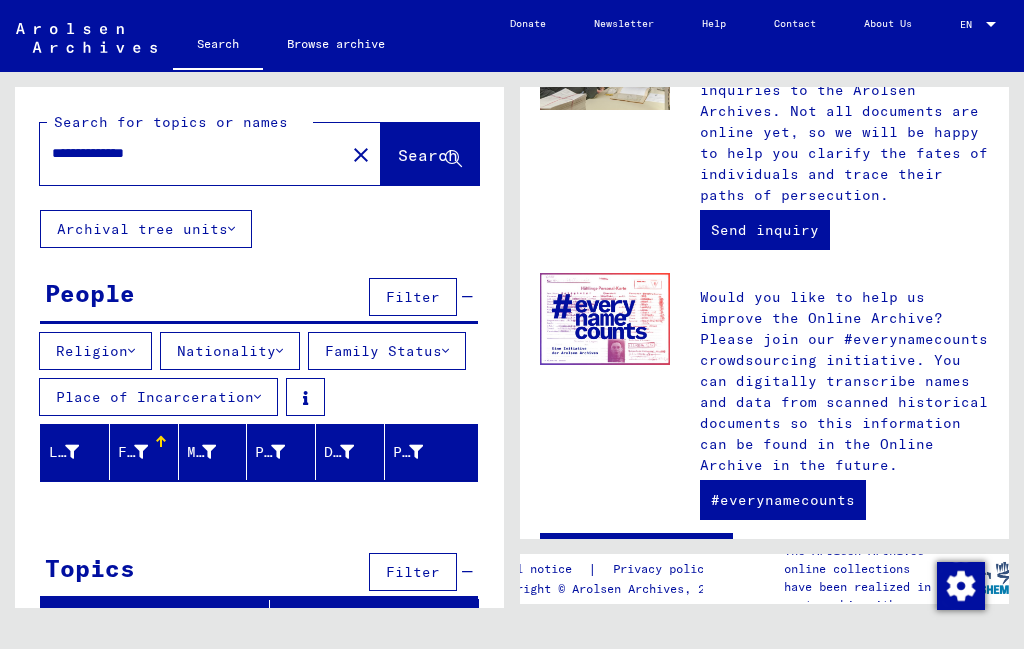 click on "**********" at bounding box center [186, 153] 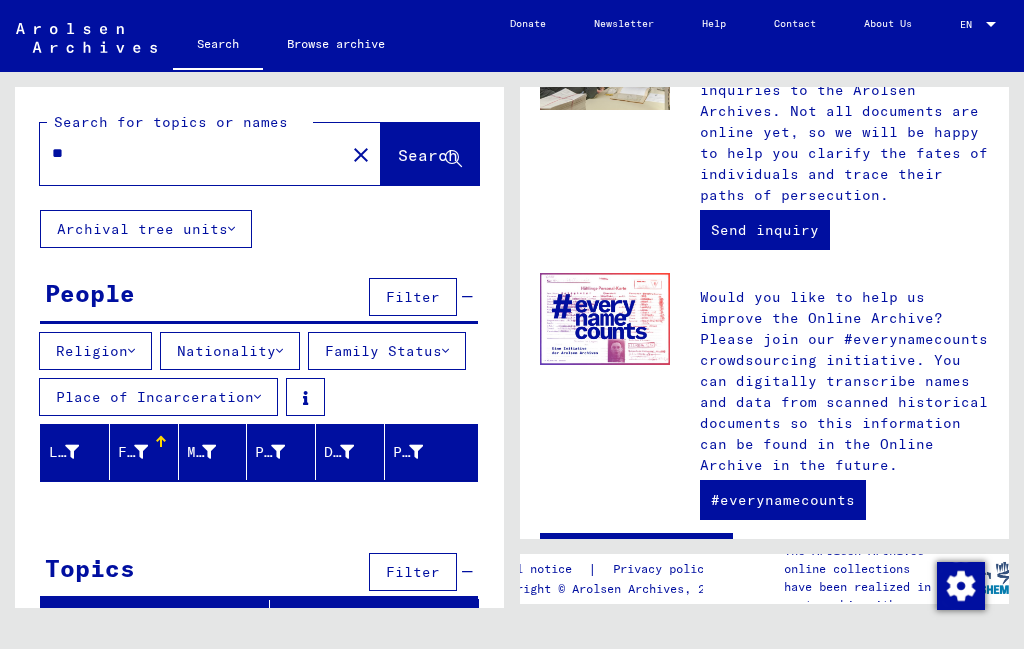 type on "*" 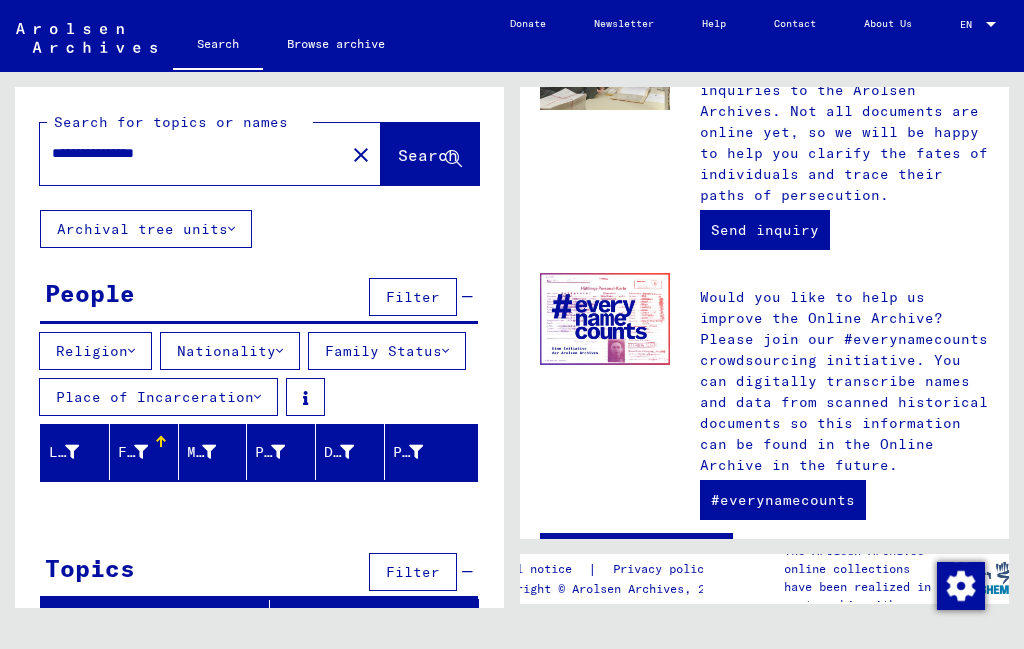 type on "**********" 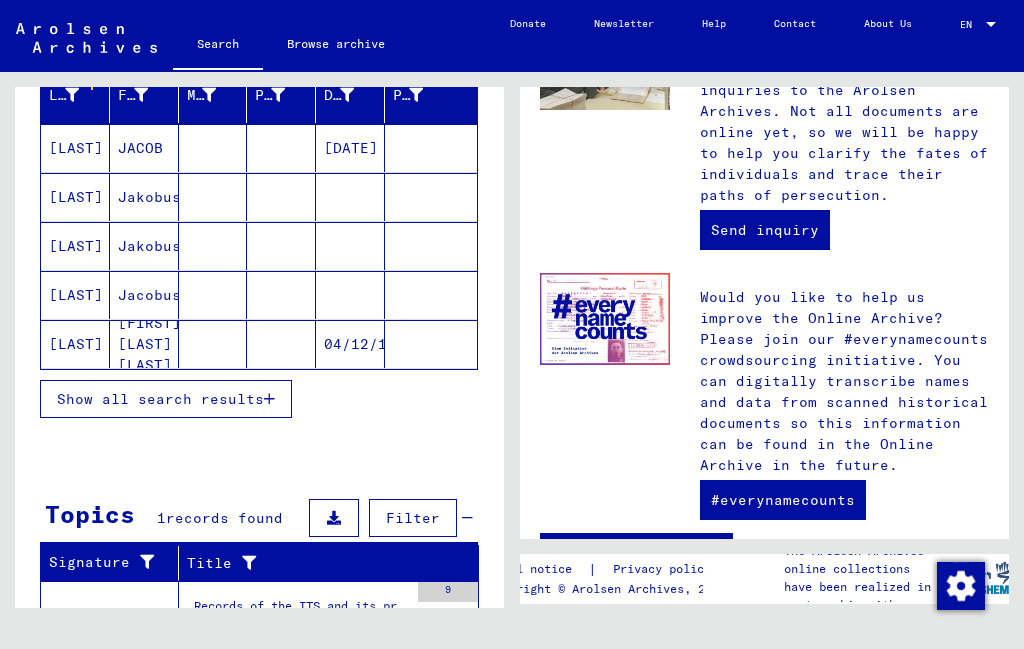 scroll, scrollTop: 359, scrollLeft: 0, axis: vertical 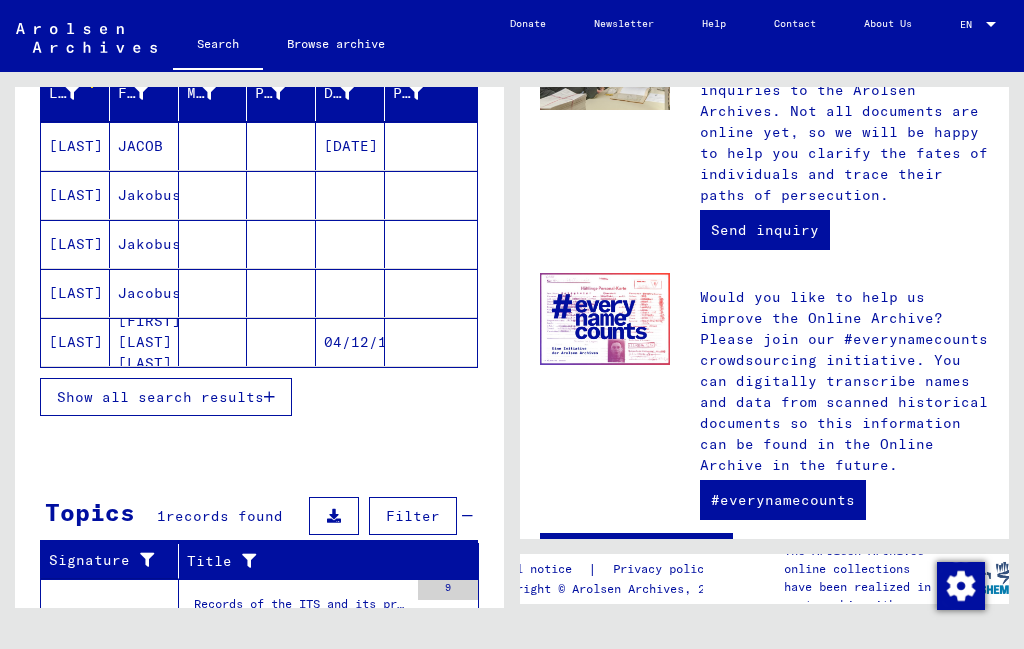 click on "Jacobus" at bounding box center (144, 342) 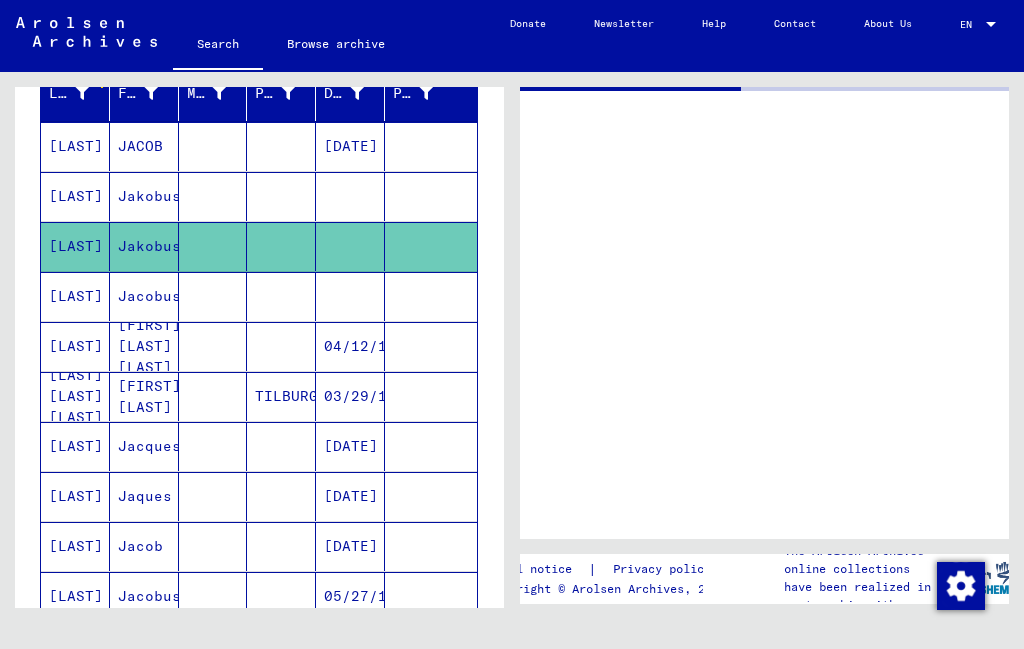 scroll, scrollTop: 0, scrollLeft: 0, axis: both 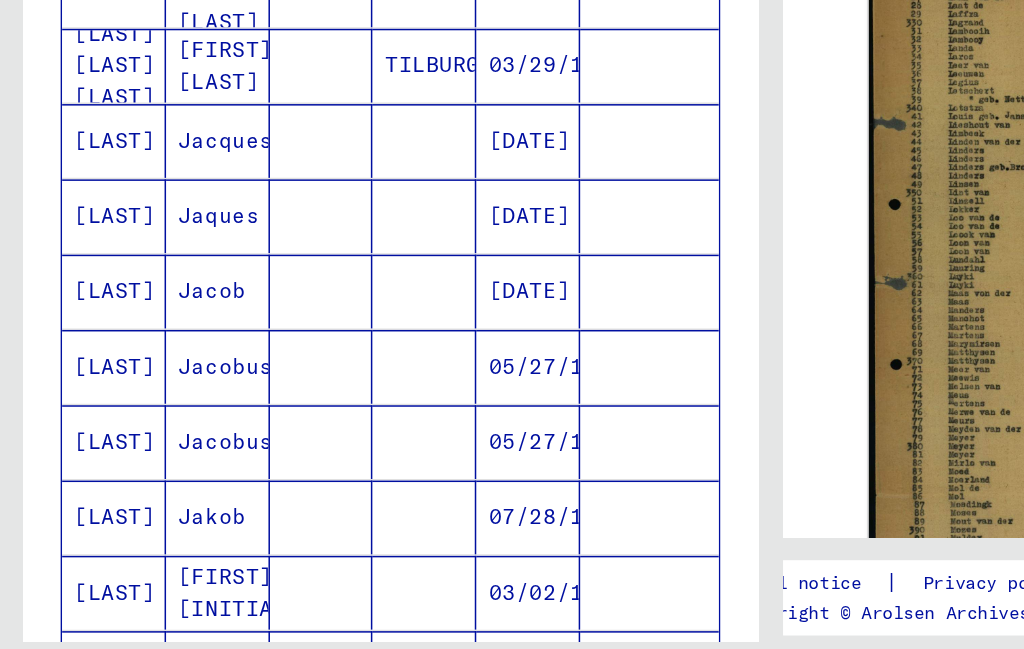 click on "Jacobus" at bounding box center (144, 525) 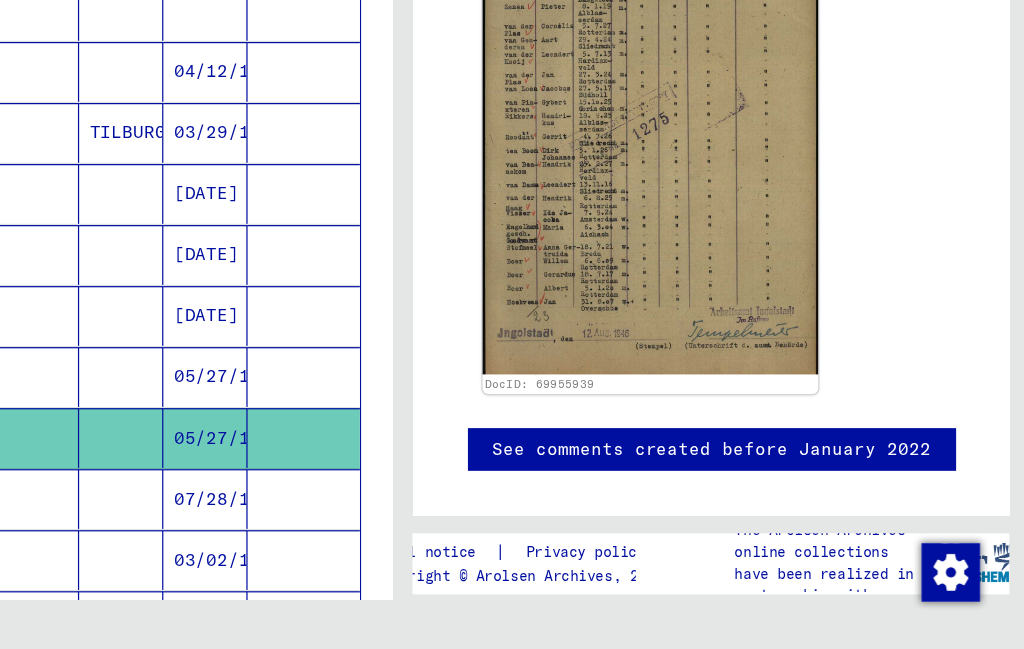 scroll, scrollTop: 456, scrollLeft: 0, axis: vertical 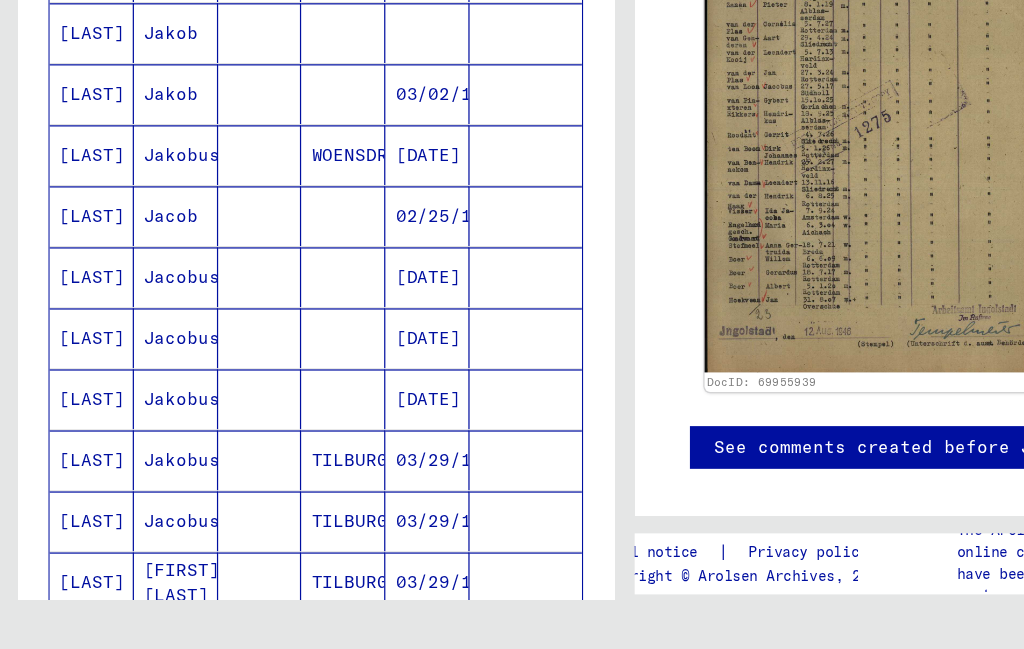 click on "Jacobus" at bounding box center [144, 444] 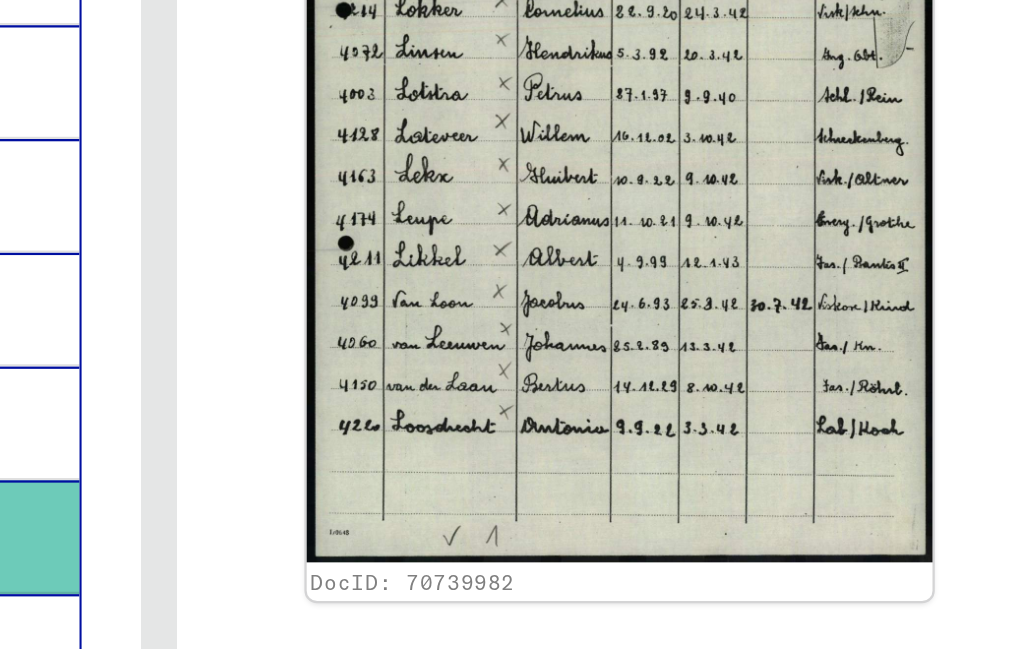scroll, scrollTop: 803, scrollLeft: 0, axis: vertical 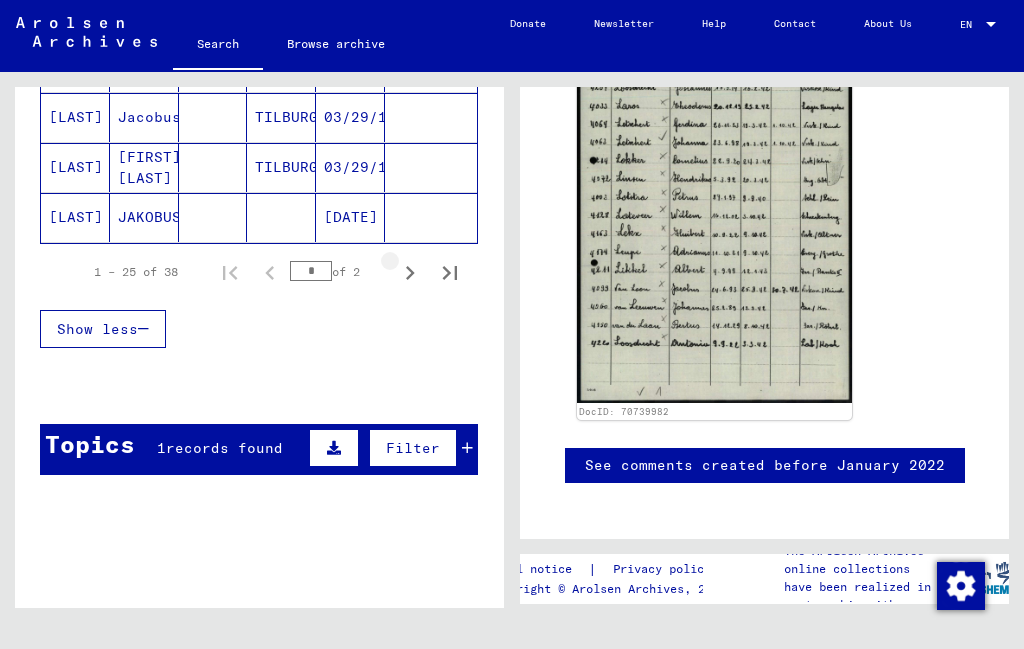 click 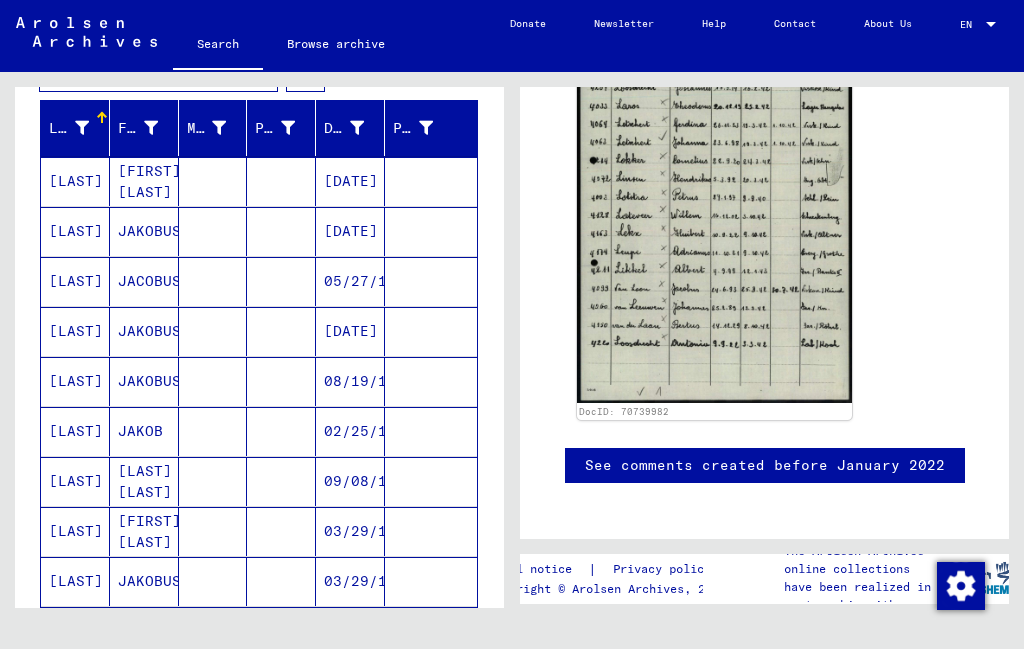 scroll, scrollTop: 322, scrollLeft: 0, axis: vertical 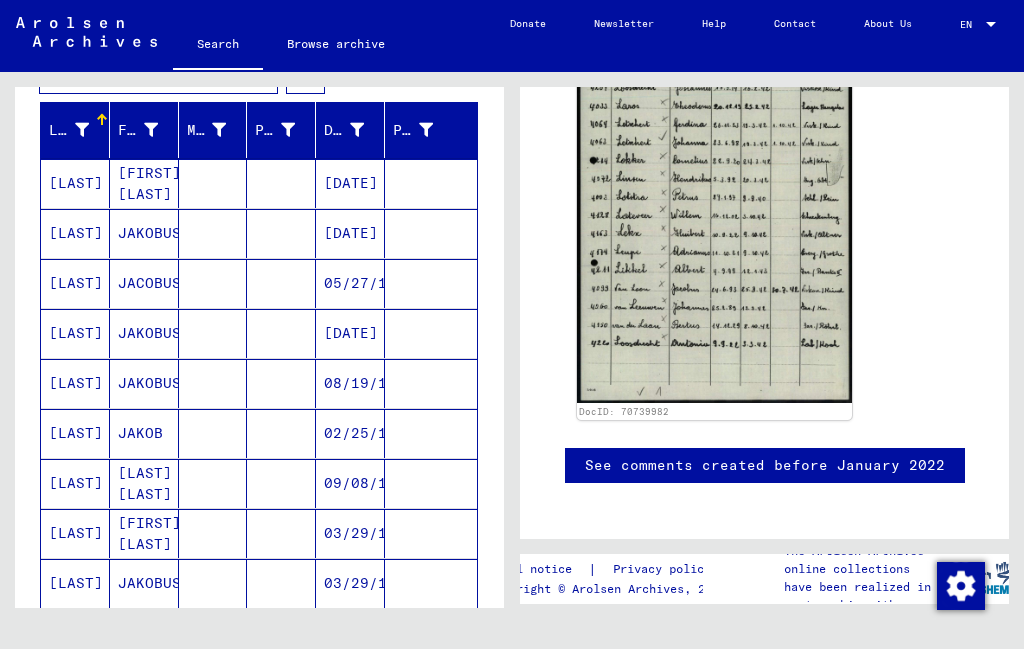 click on "JACOBUS" at bounding box center (144, 333) 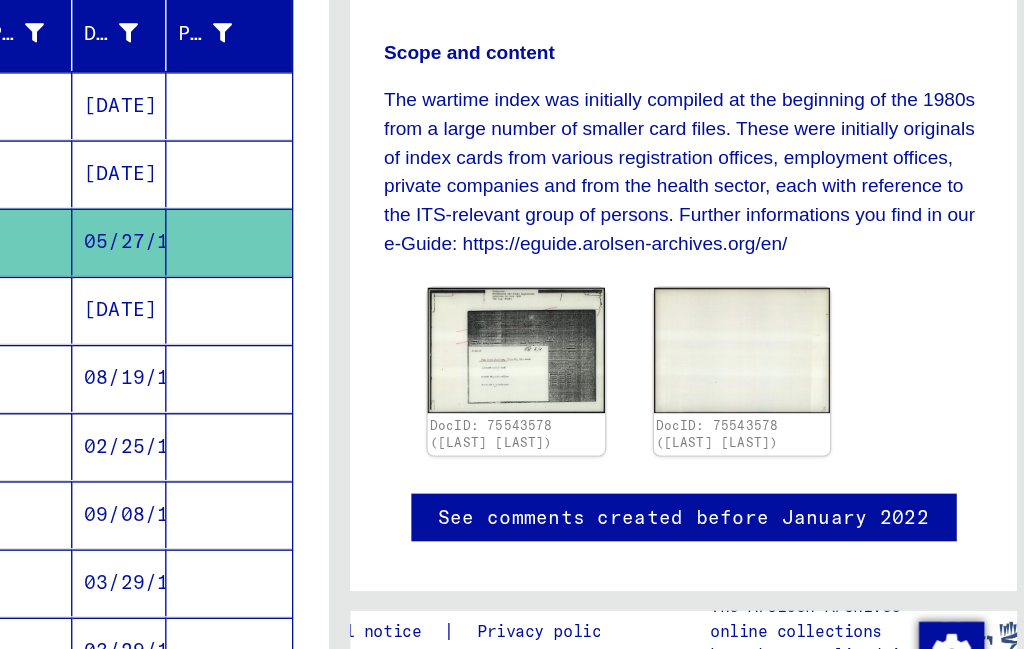 scroll, scrollTop: 467, scrollLeft: 0, axis: vertical 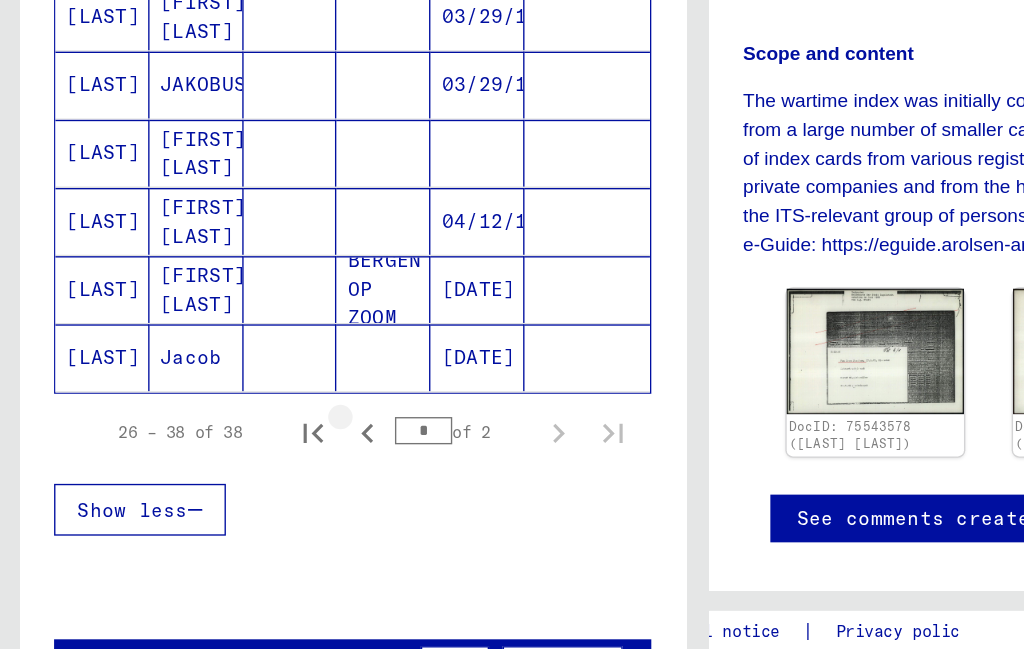 click 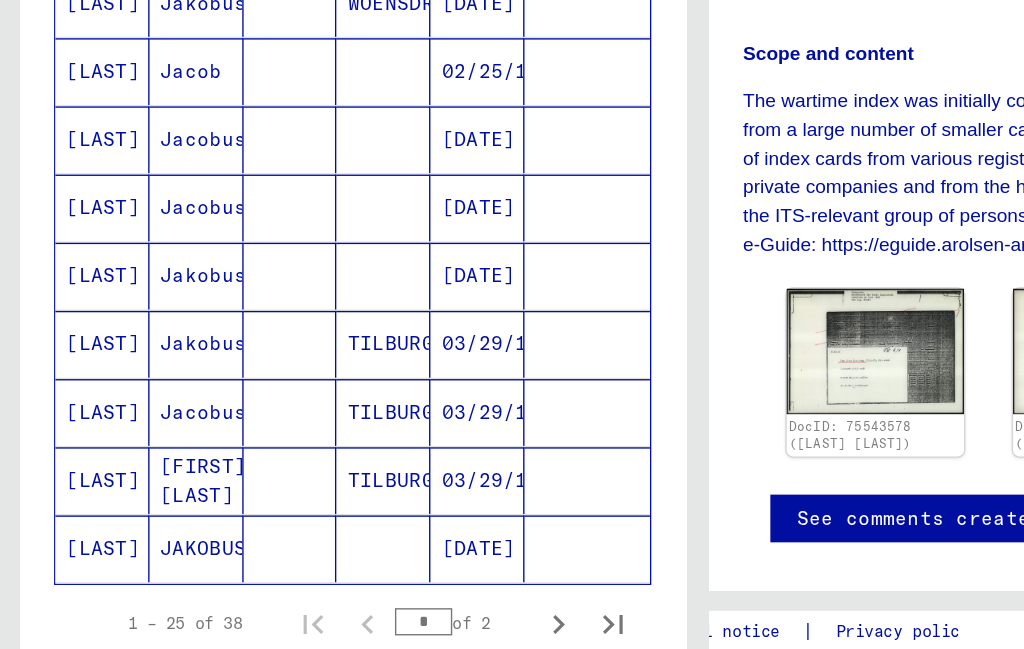scroll, scrollTop: 1191, scrollLeft: 0, axis: vertical 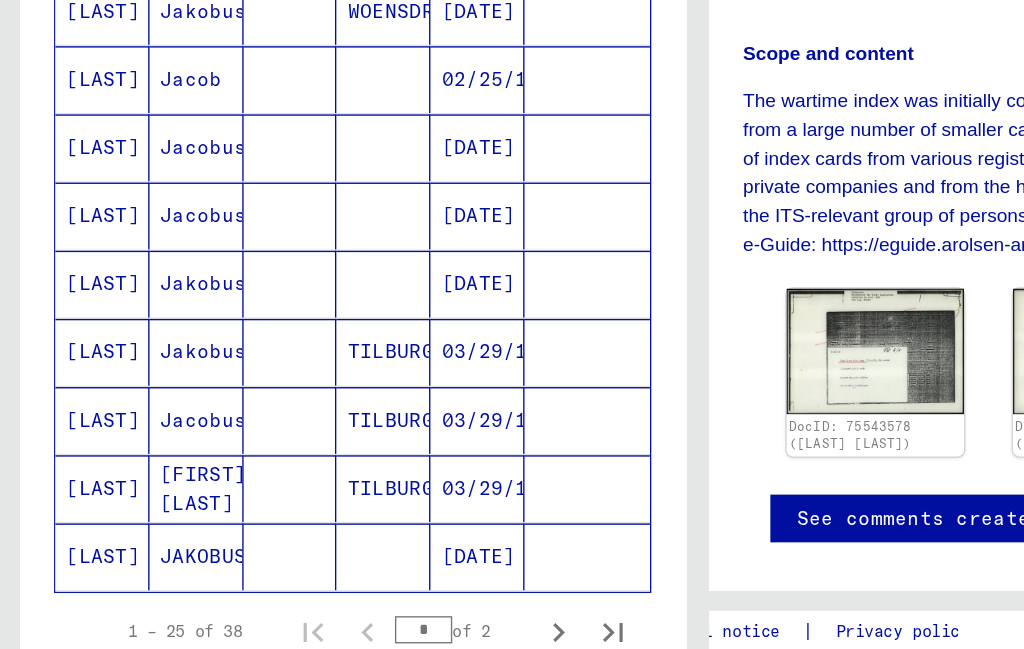 click on "Jacobus" at bounding box center [144, 464] 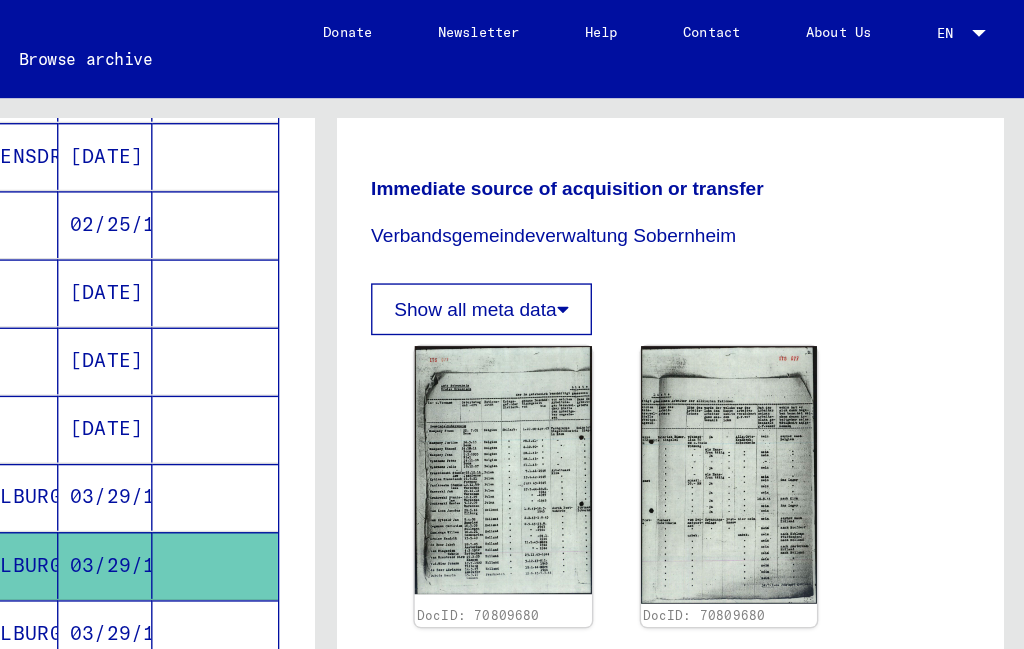scroll, scrollTop: 675, scrollLeft: 0, axis: vertical 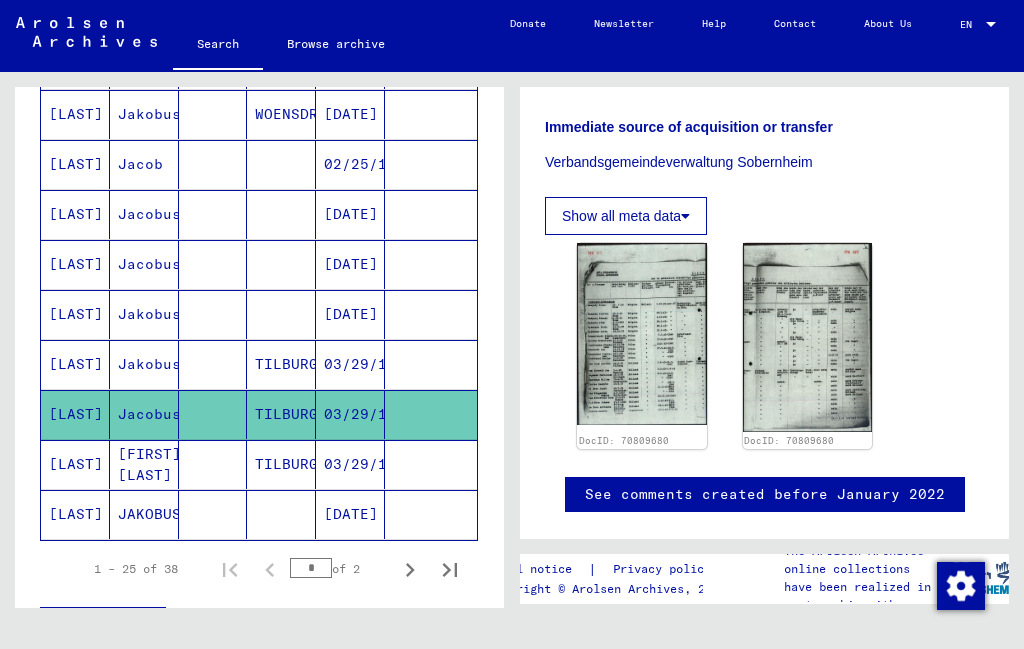 click on "Jacobus" at bounding box center (144, 314) 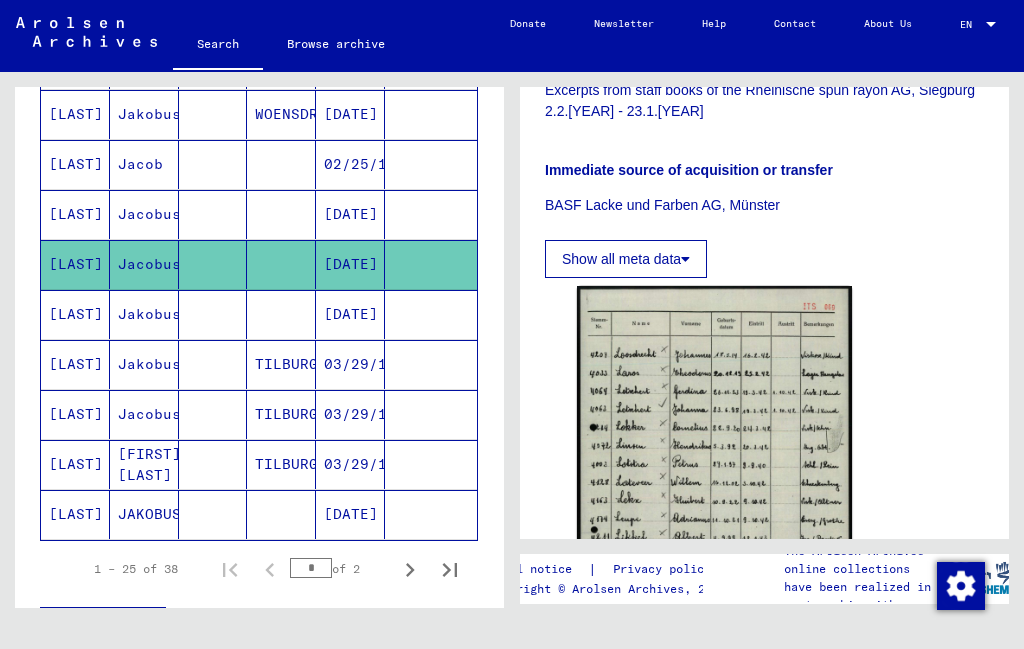 scroll, scrollTop: 537, scrollLeft: 0, axis: vertical 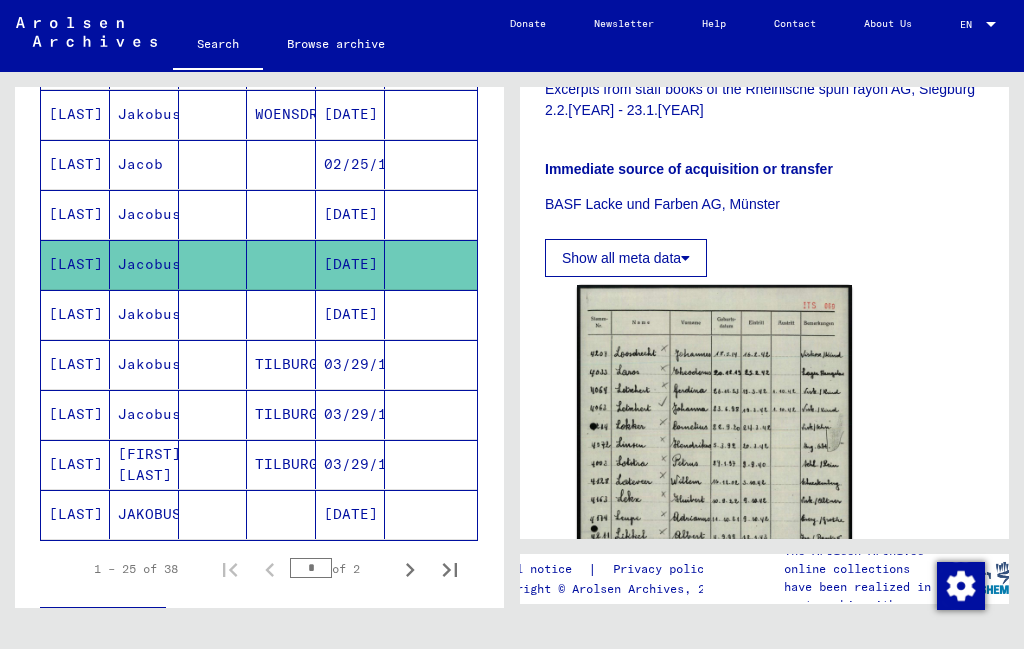 click on "Jacobus" at bounding box center [144, 264] 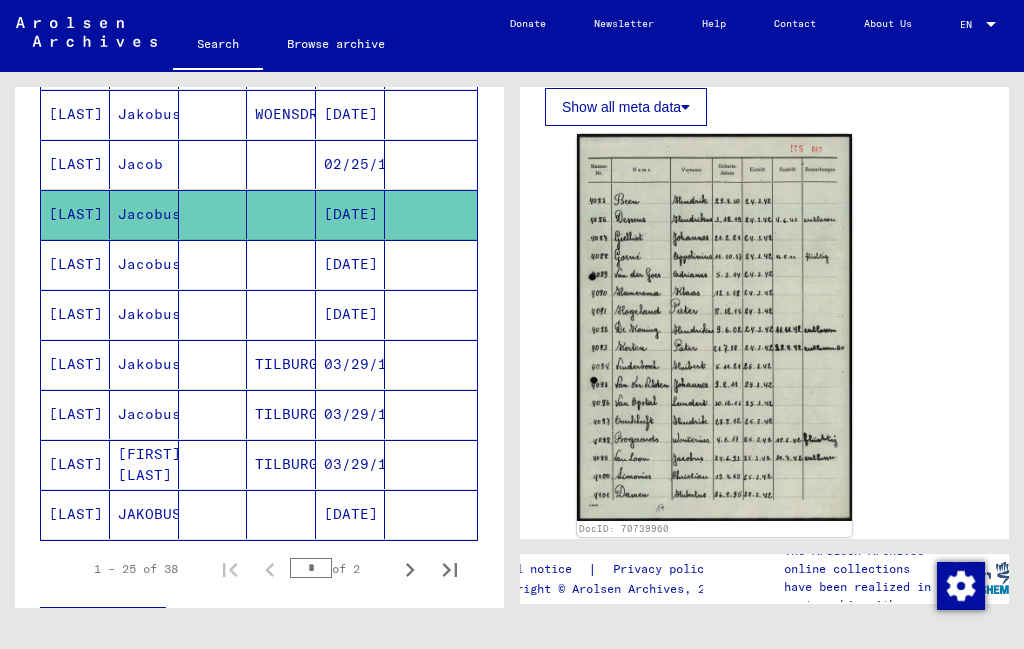 scroll, scrollTop: 689, scrollLeft: 0, axis: vertical 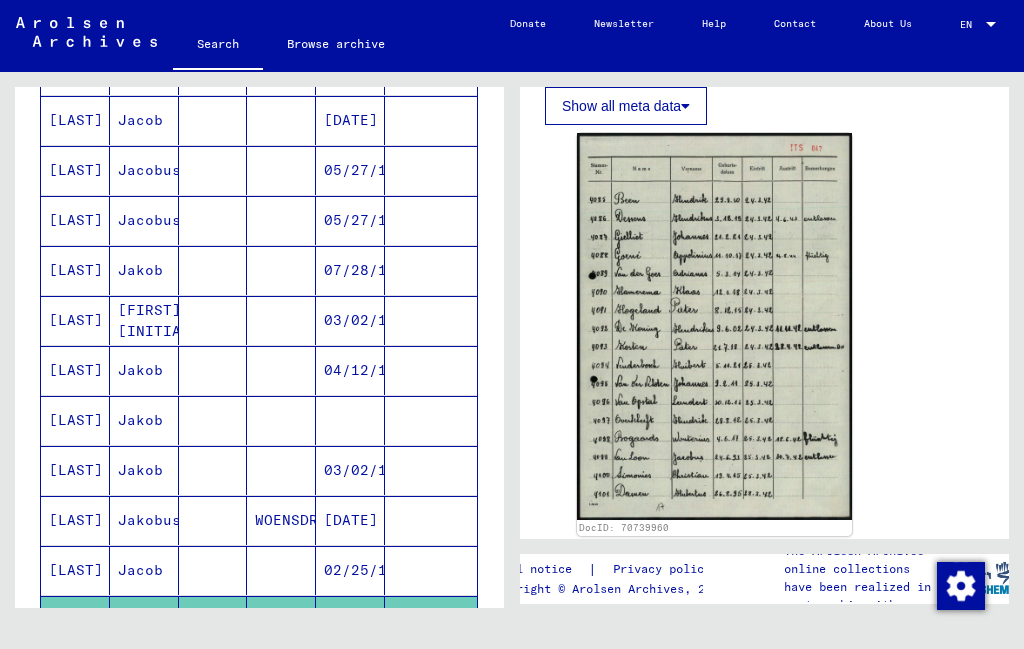 click on "Jacobus" at bounding box center (144, 270) 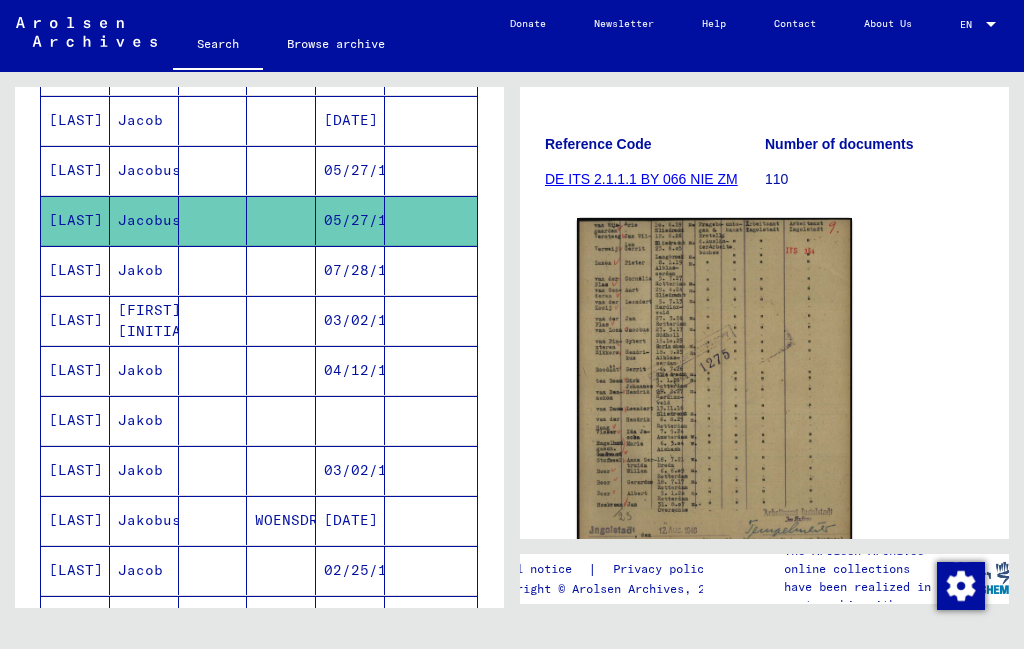 scroll, scrollTop: 329, scrollLeft: 0, axis: vertical 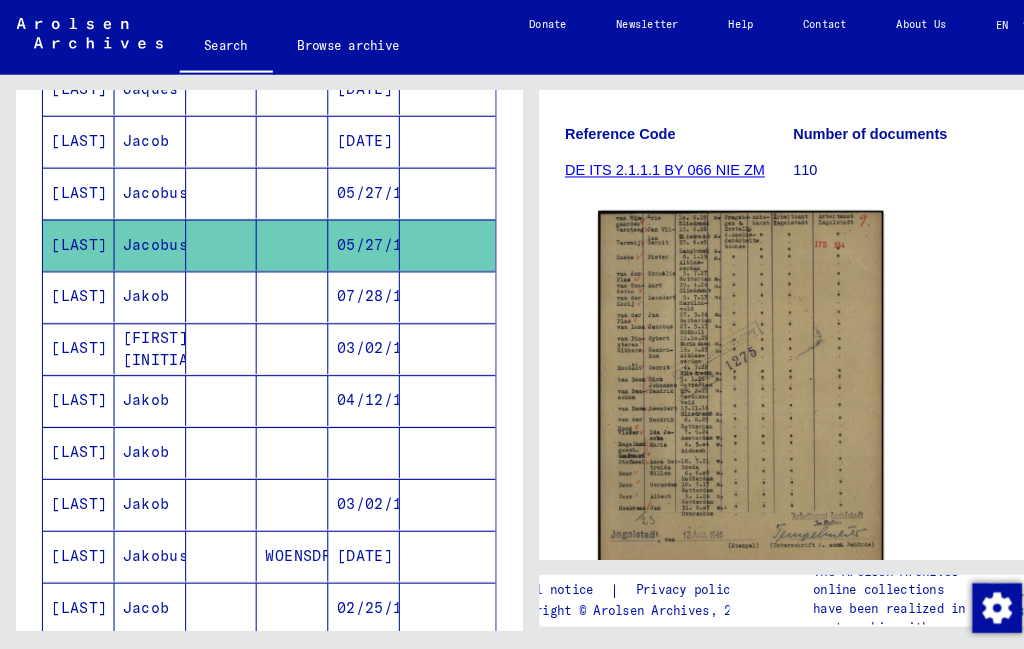 click on "Jacobus" at bounding box center (144, 236) 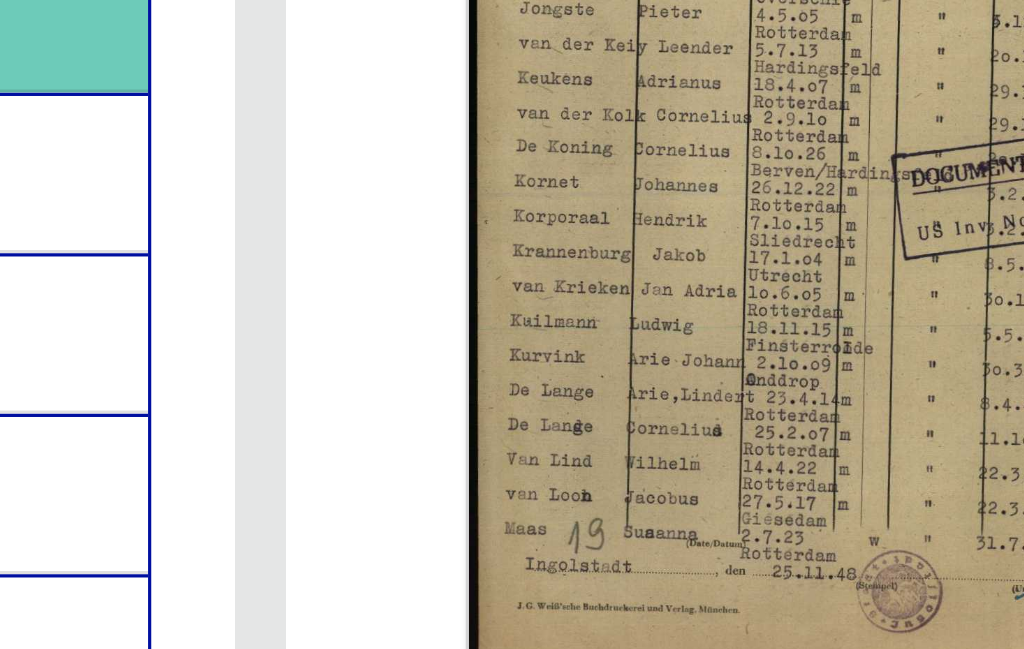 scroll, scrollTop: 559, scrollLeft: 0, axis: vertical 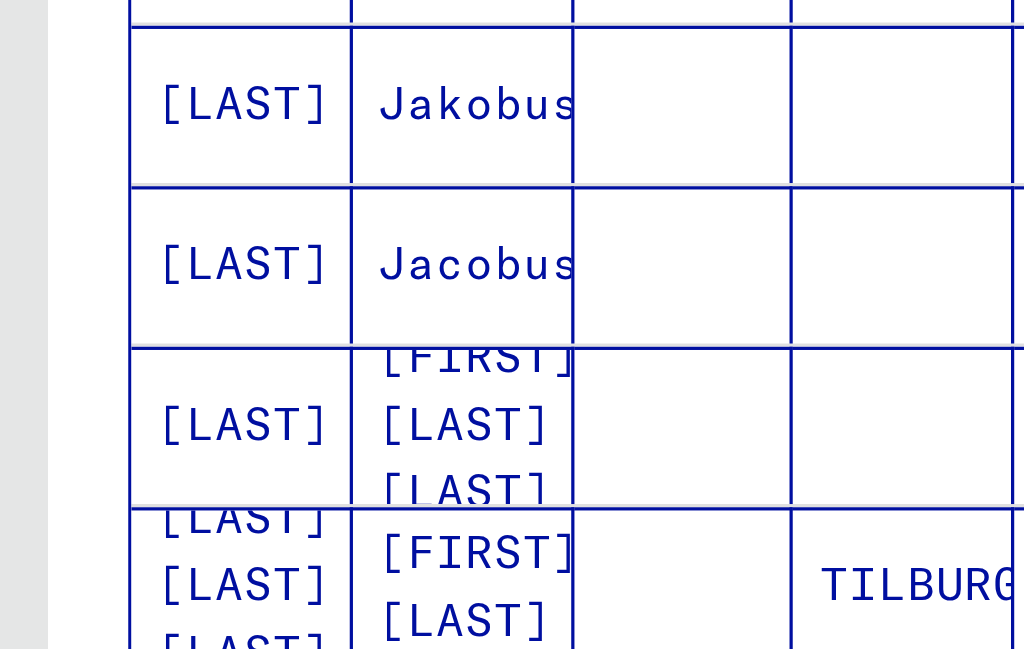 click on "Jacobus" at bounding box center (144, 315) 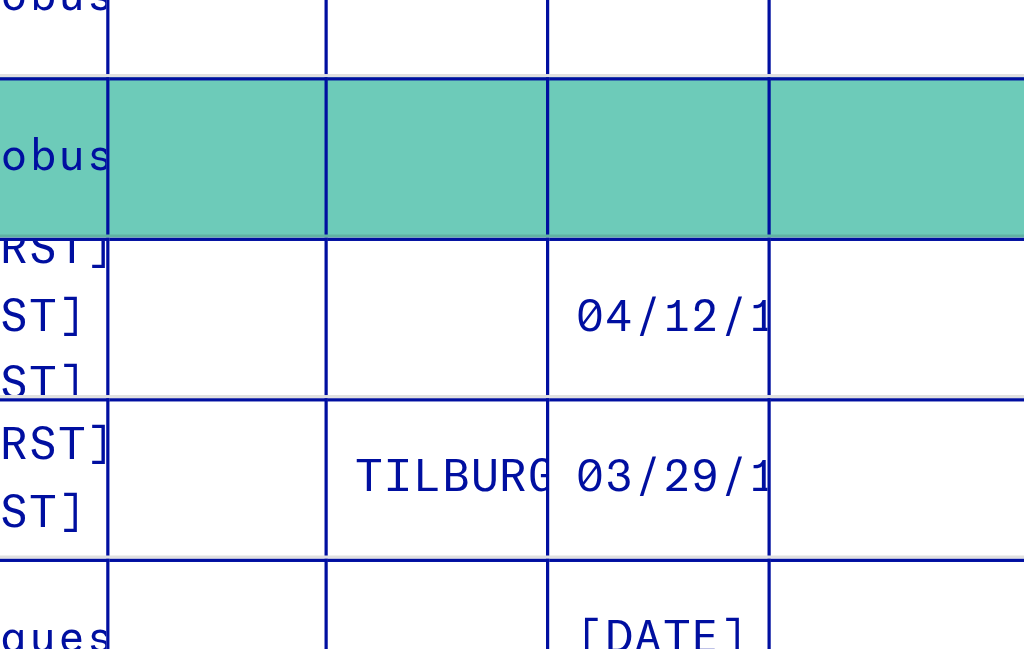 scroll, scrollTop: 0, scrollLeft: 0, axis: both 